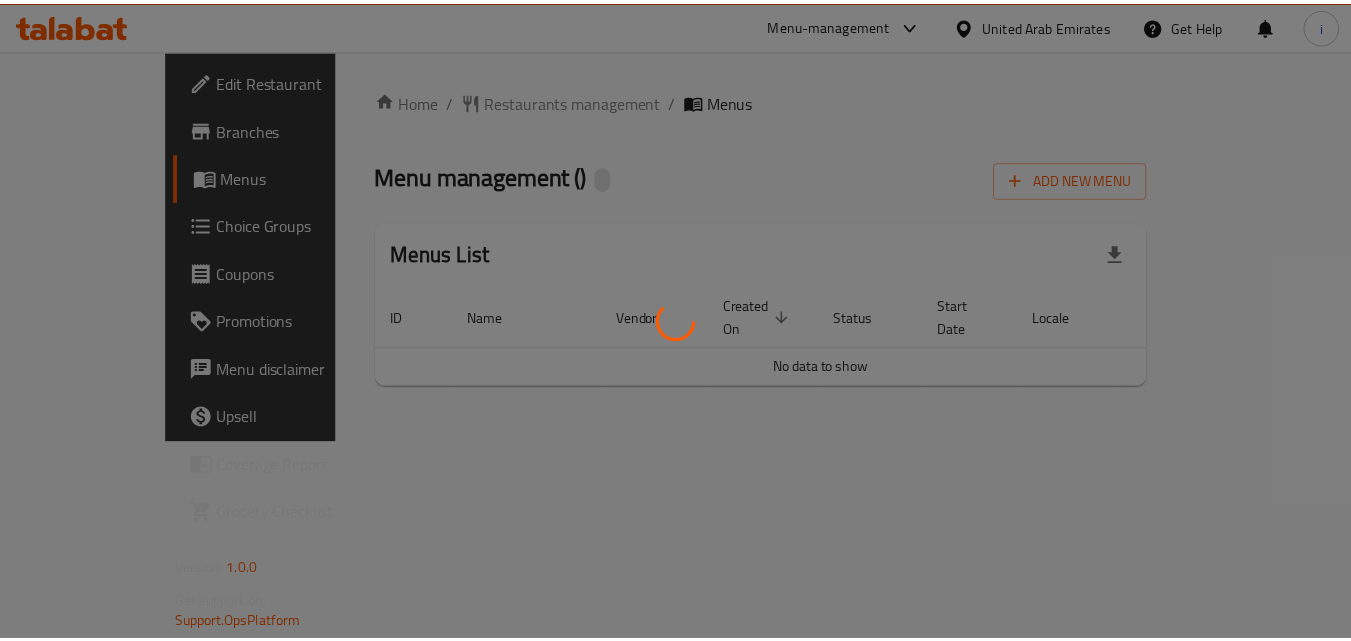scroll, scrollTop: 0, scrollLeft: 0, axis: both 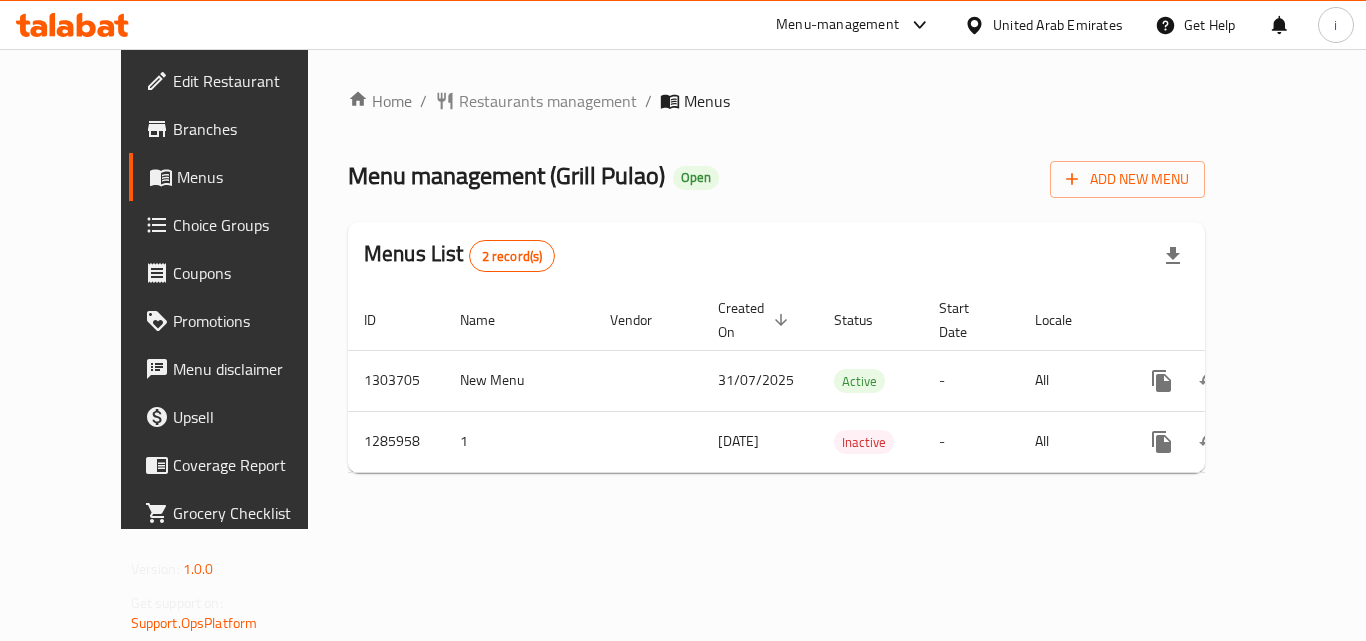 click on "Restaurants management" at bounding box center [548, 101] 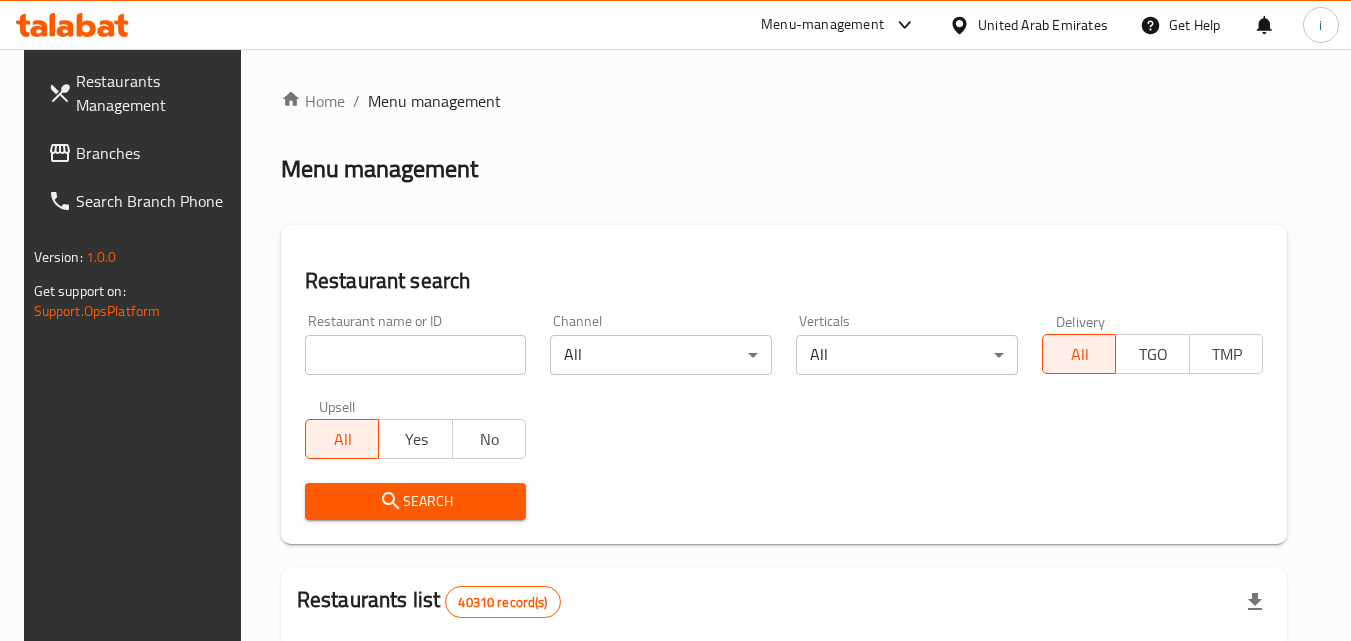 click at bounding box center (416, 355) 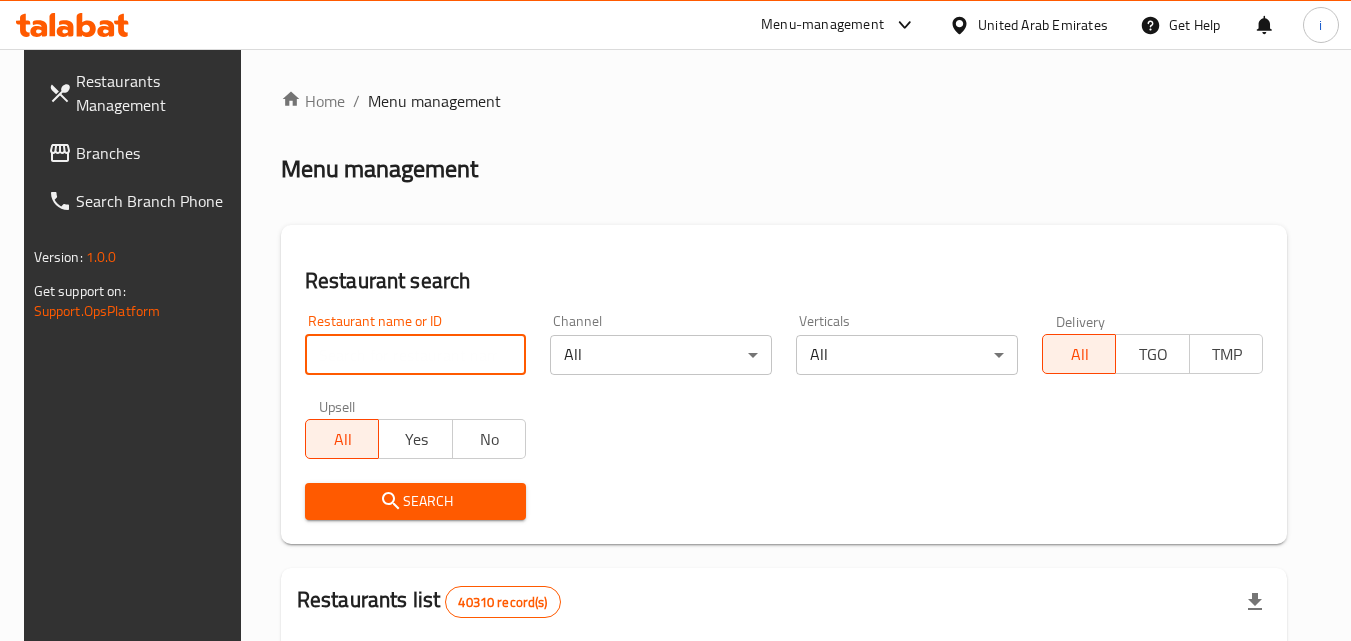 paste on "696161" 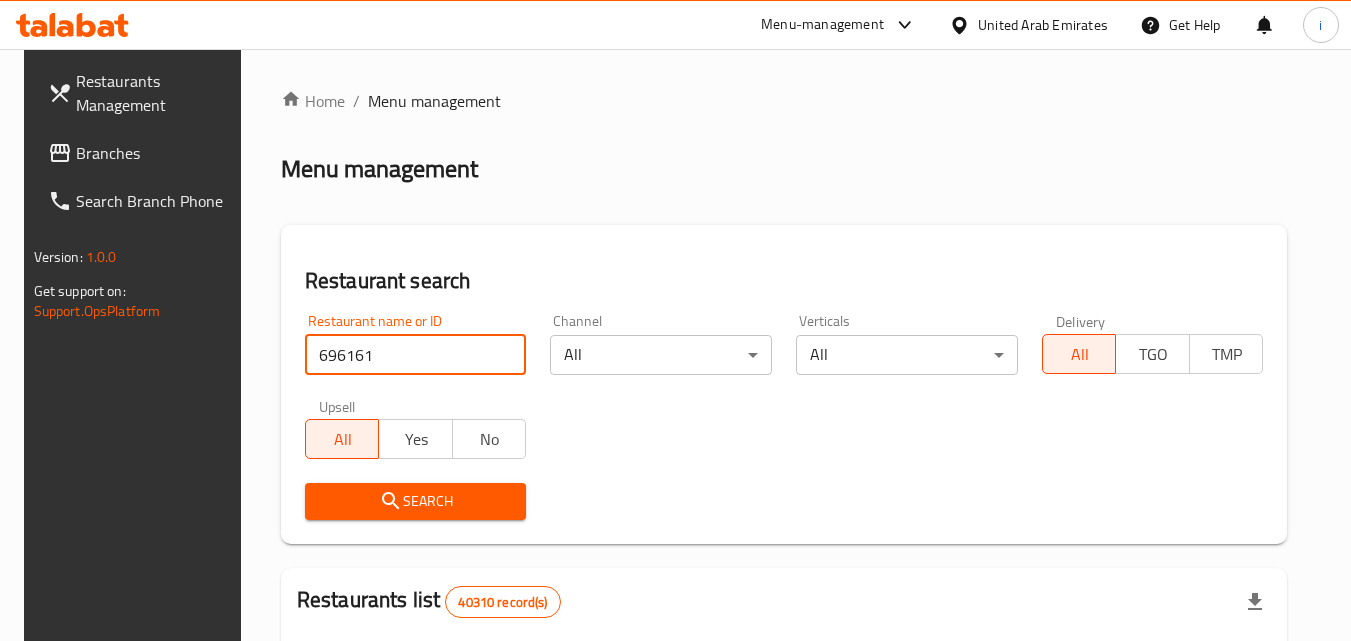 type on "696161" 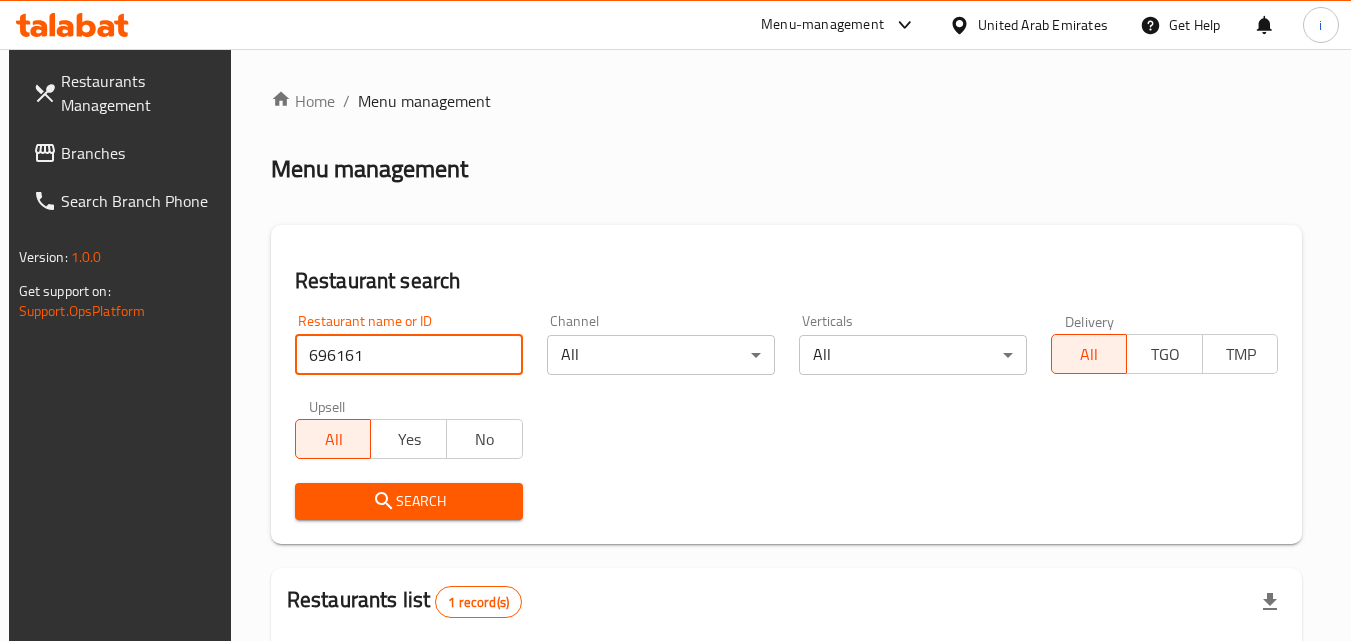 click on "United Arab Emirates" at bounding box center (1043, 25) 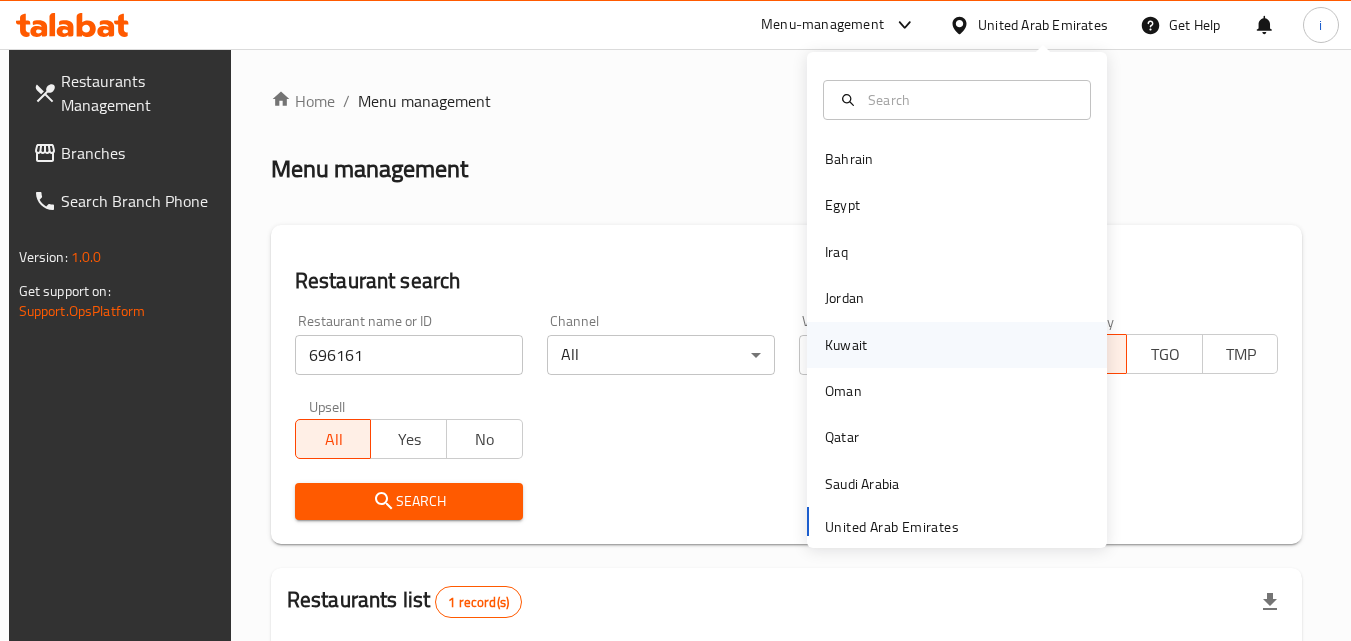 click on "Kuwait" at bounding box center [846, 345] 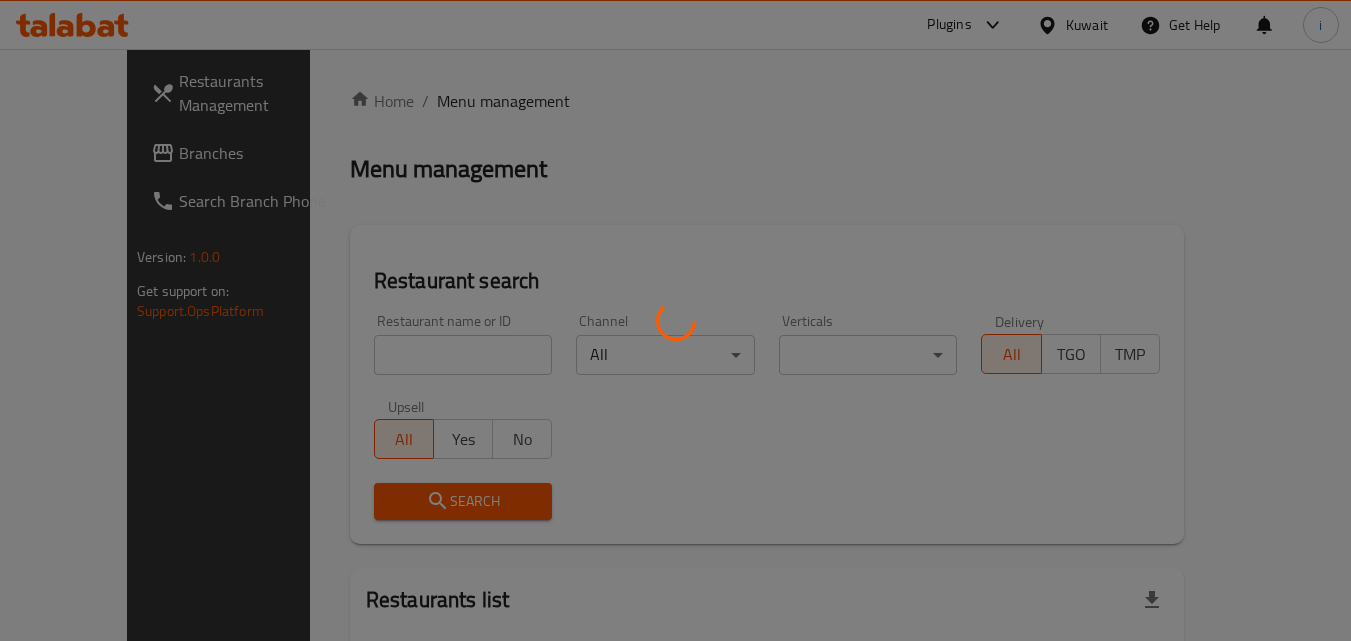 click at bounding box center [675, 320] 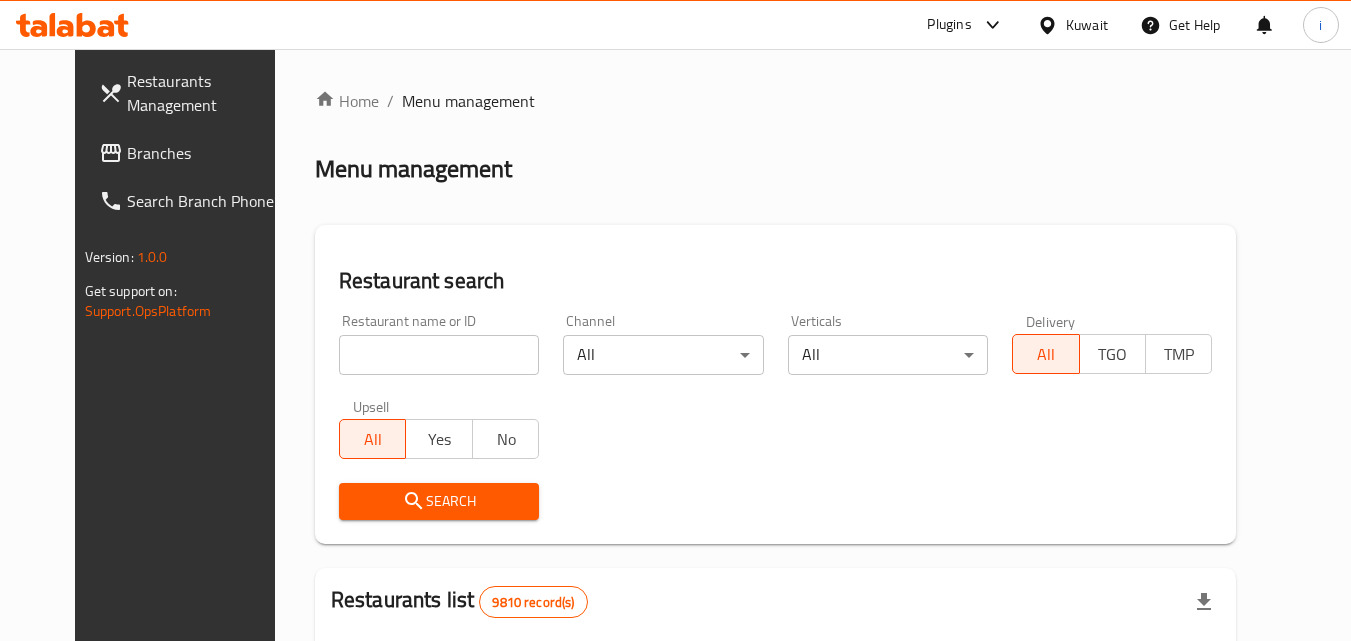 click on "Branches" at bounding box center (206, 153) 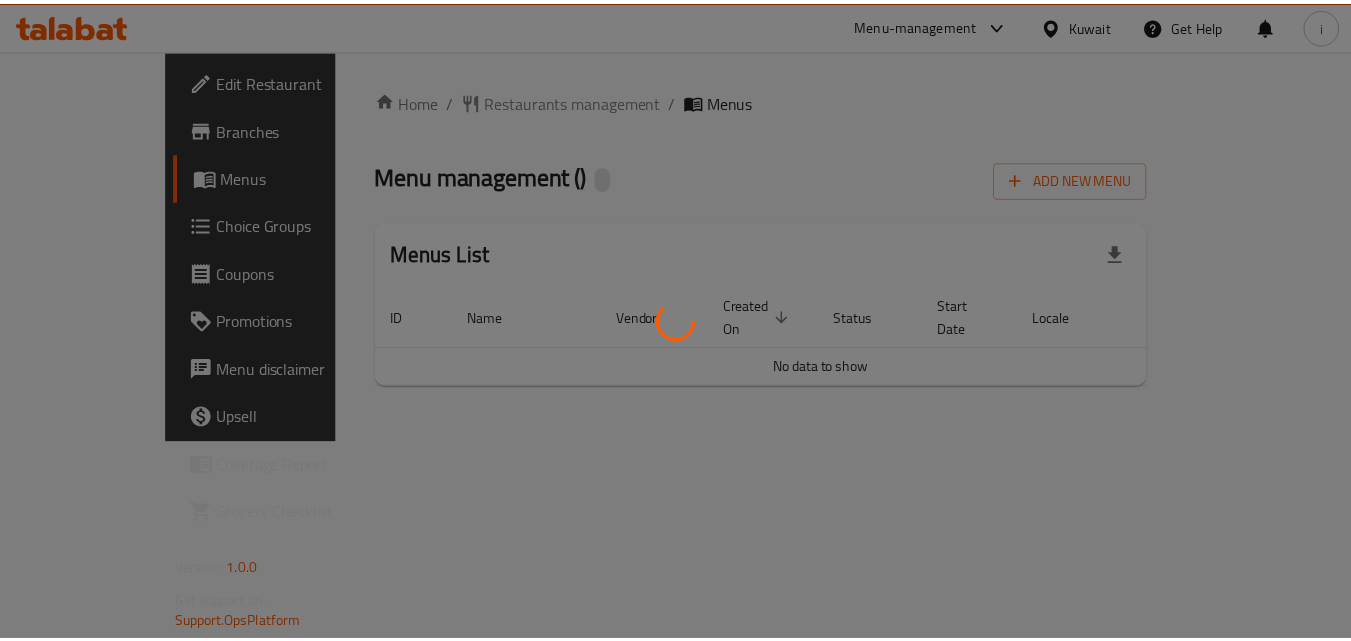scroll, scrollTop: 0, scrollLeft: 0, axis: both 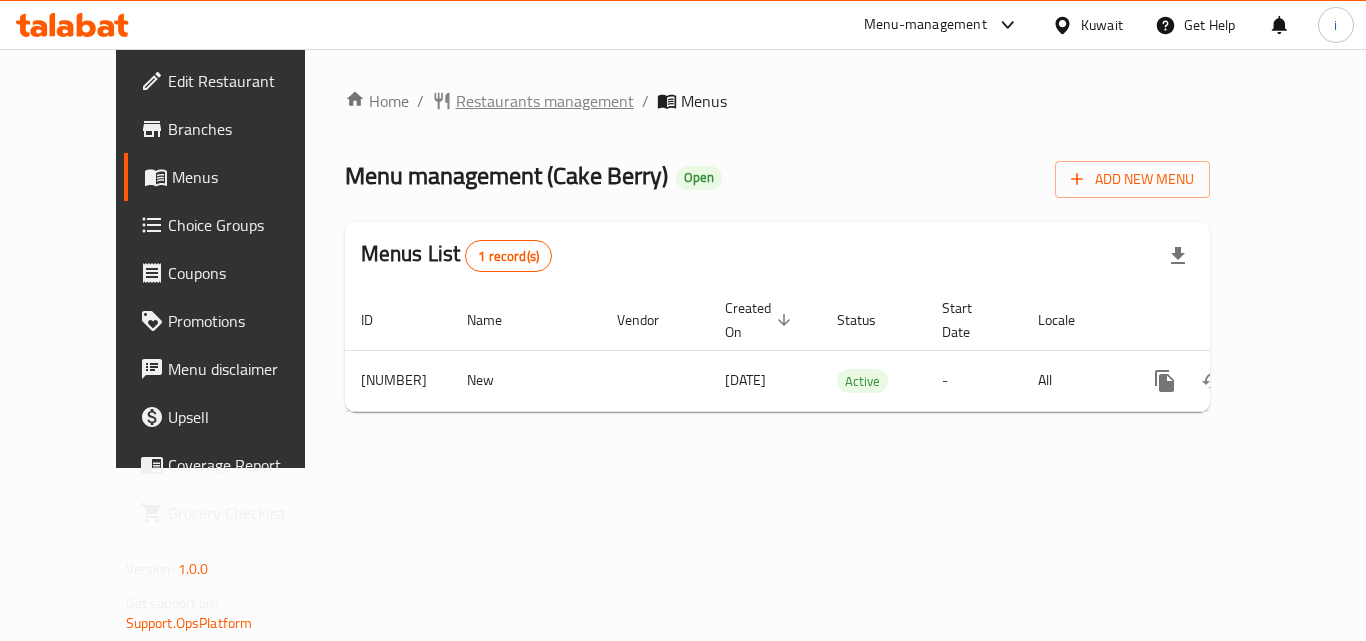 click on "Restaurants management" at bounding box center [545, 101] 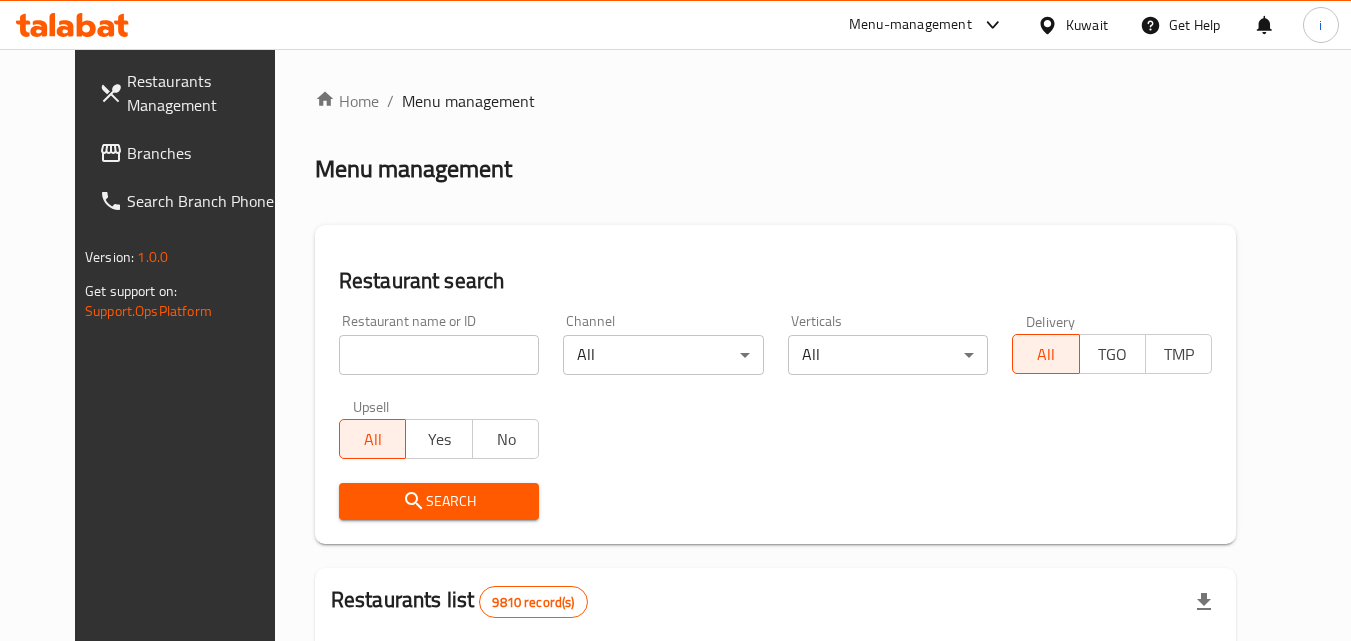 click at bounding box center (675, 320) 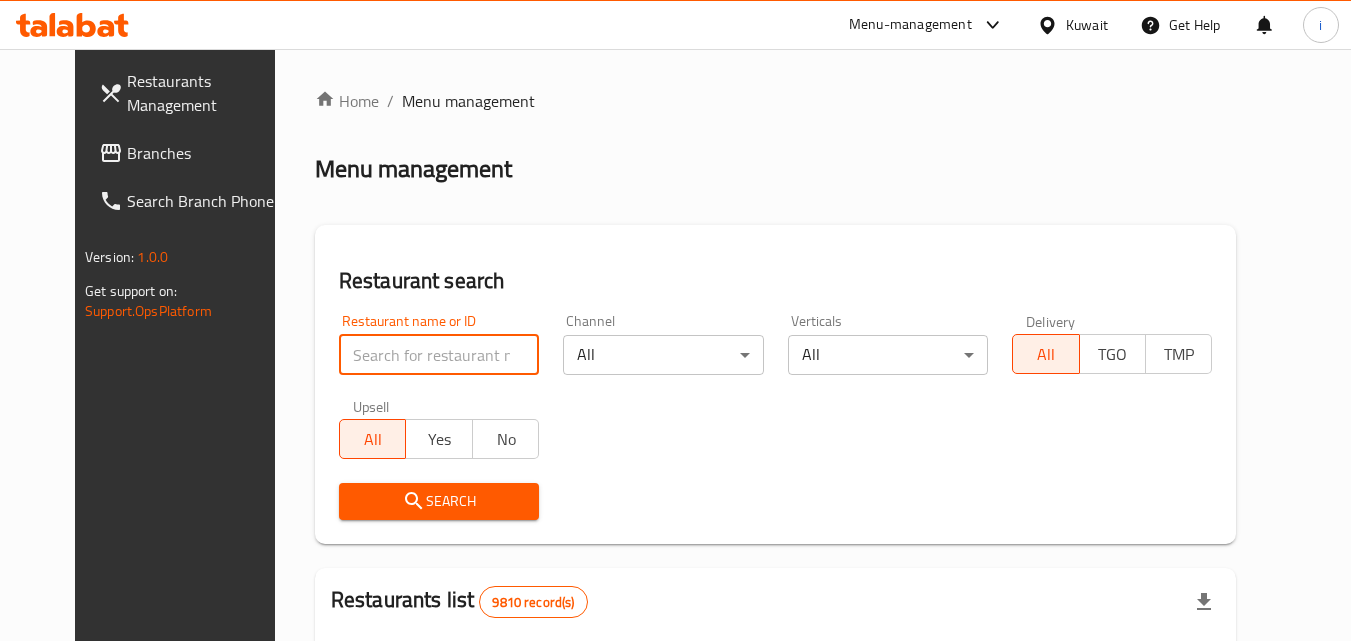 click at bounding box center (439, 355) 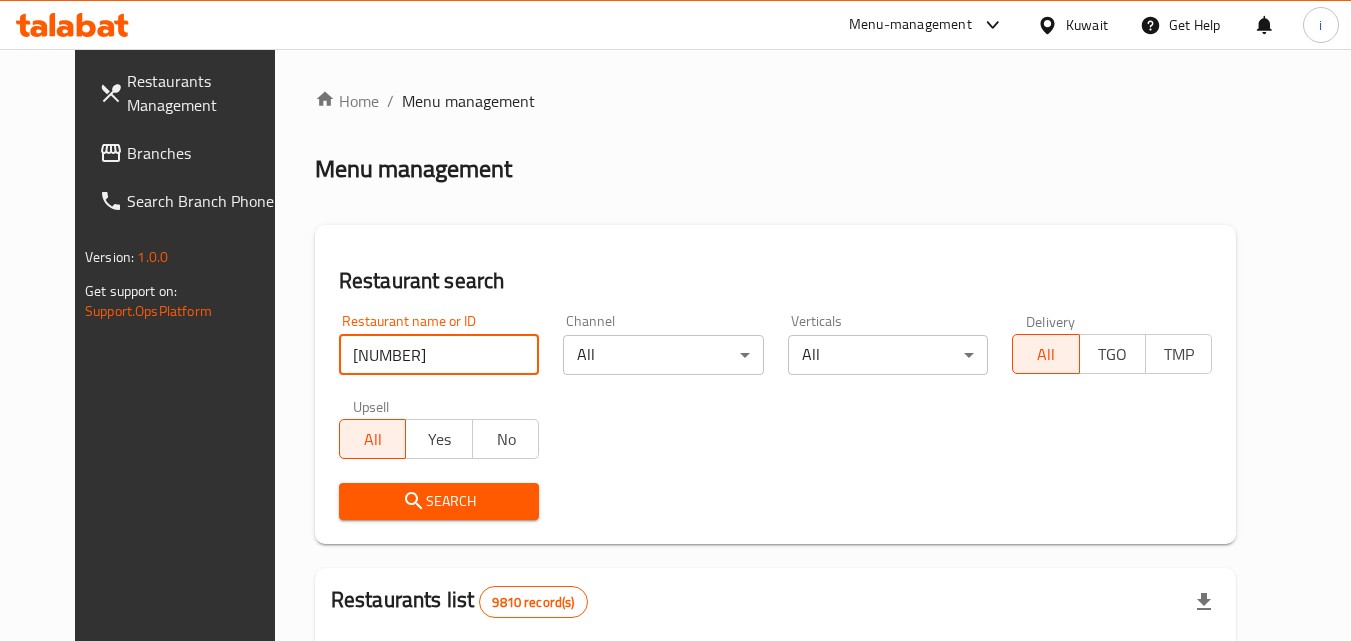 type on "[NUMBER]" 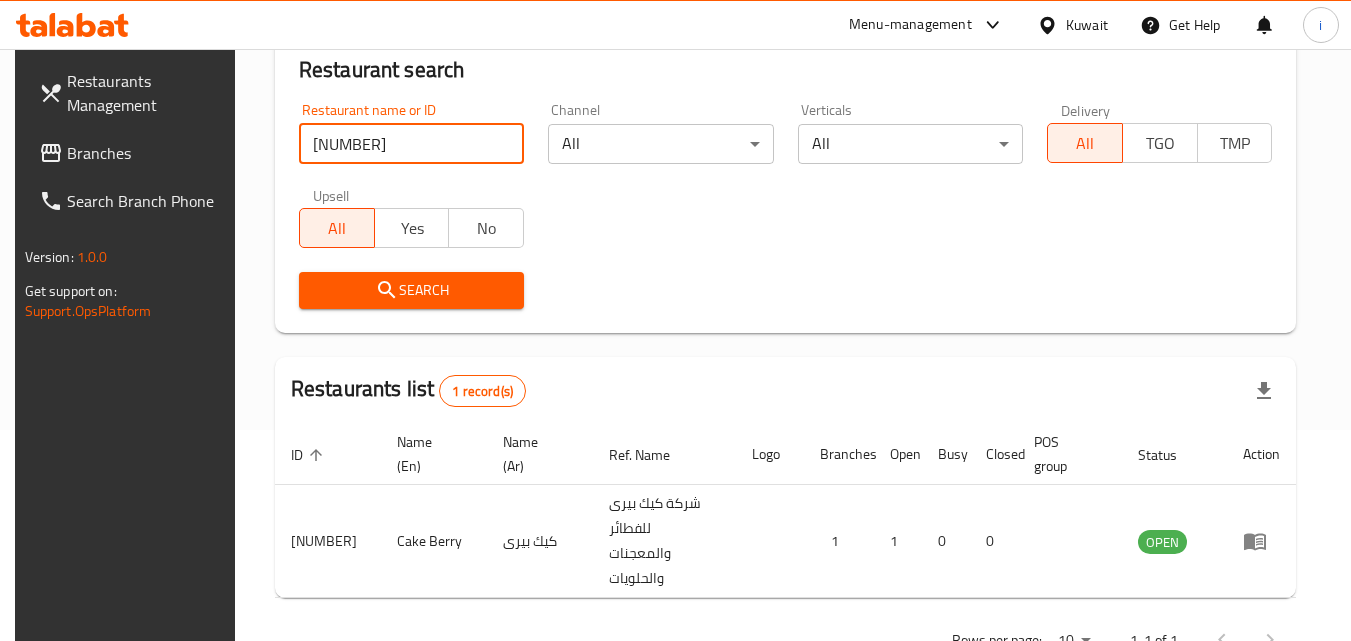 scroll, scrollTop: 251, scrollLeft: 0, axis: vertical 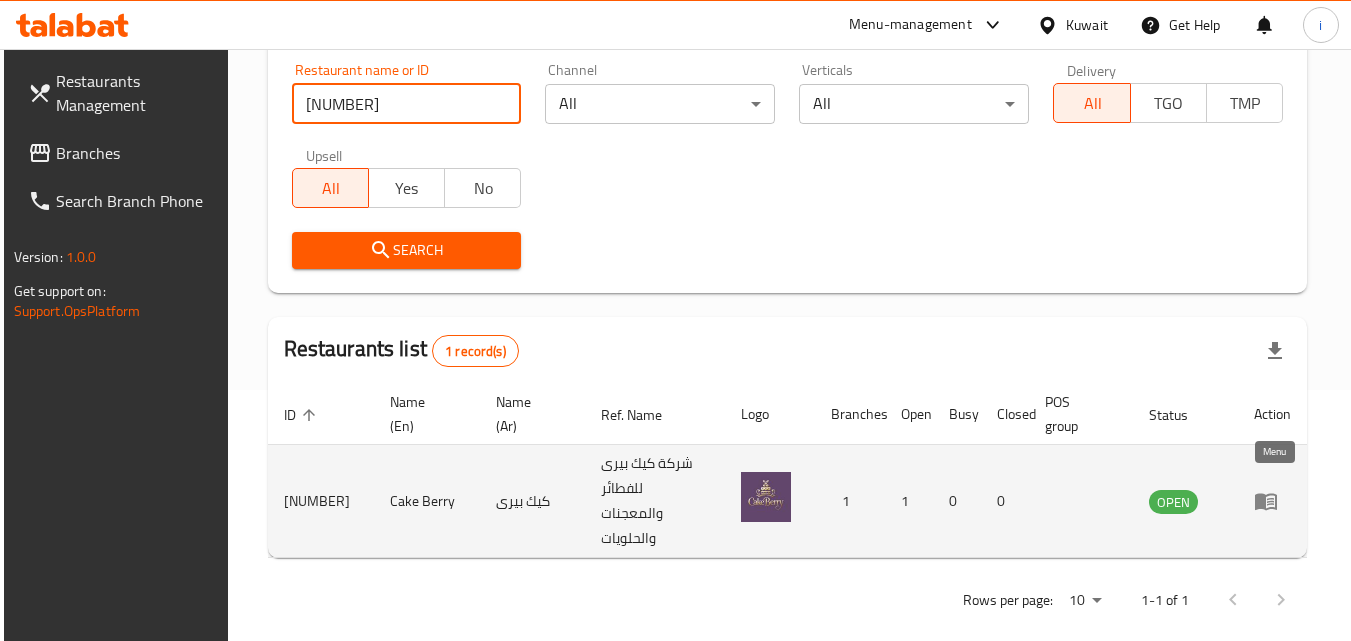 click 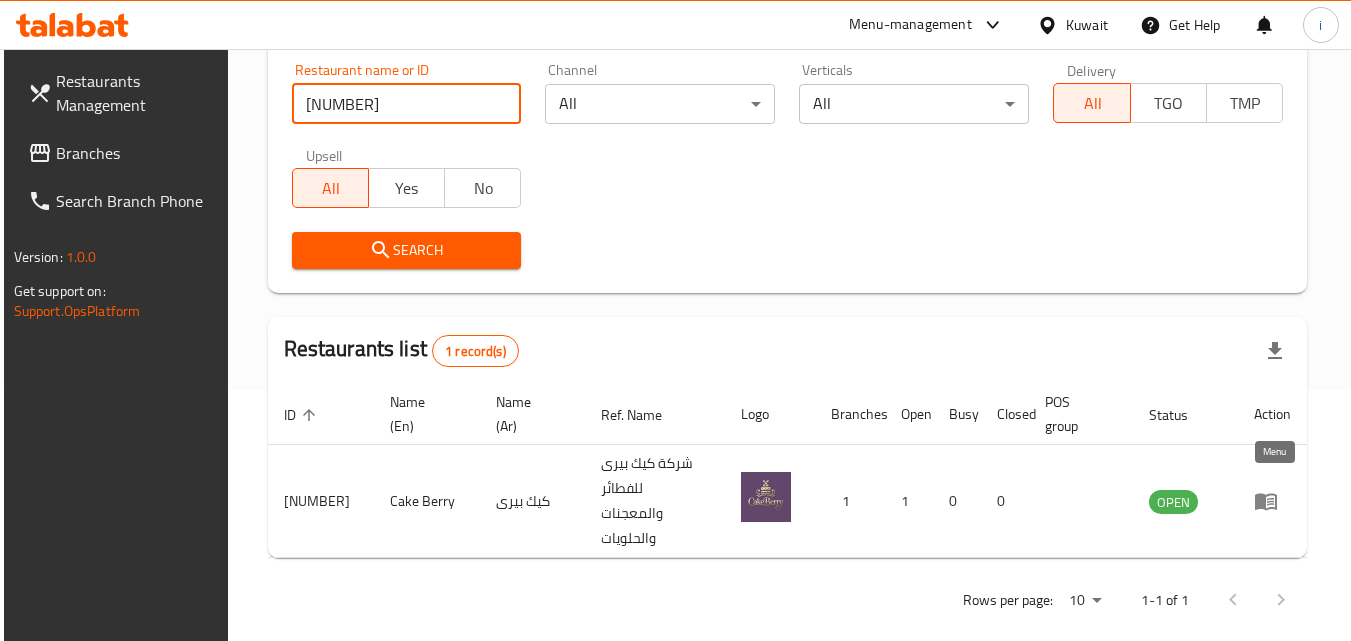 scroll, scrollTop: 0, scrollLeft: 0, axis: both 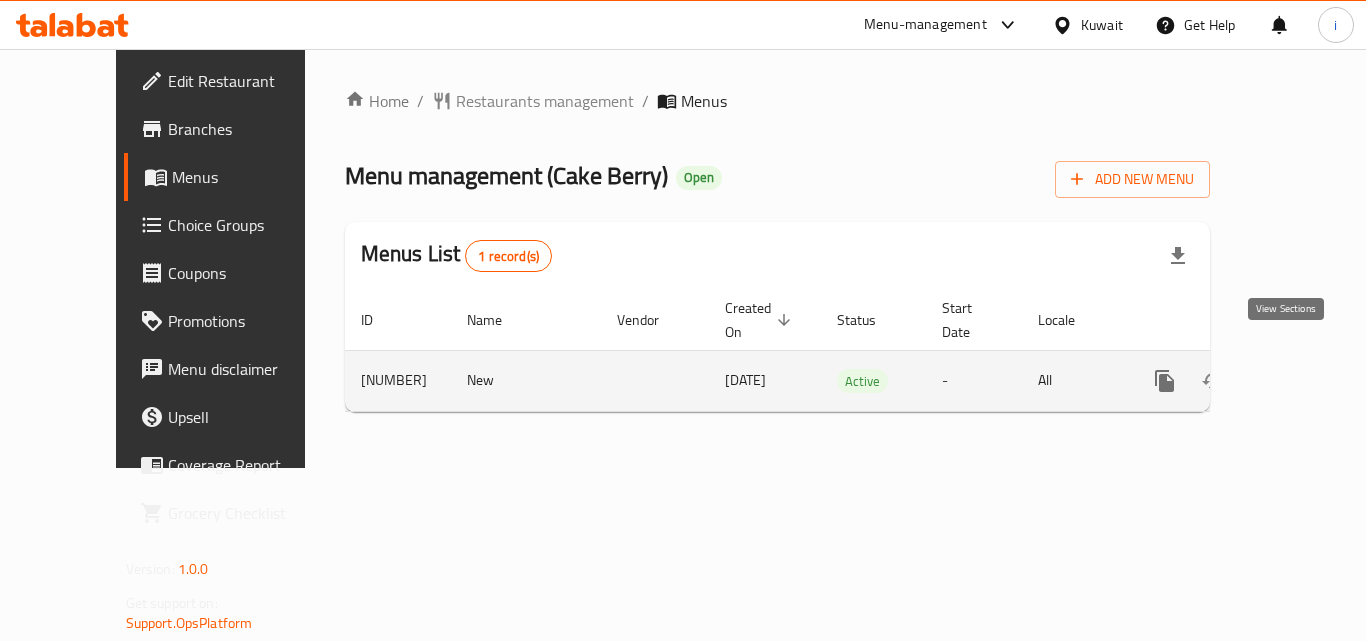 click 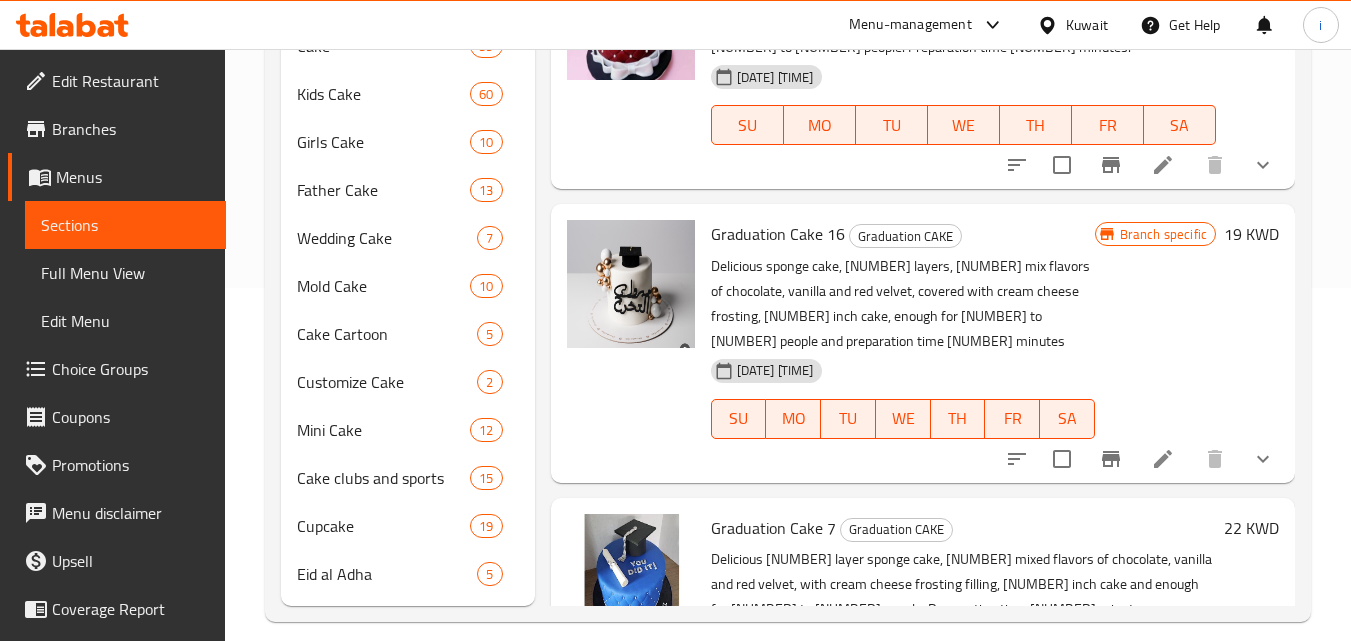 scroll, scrollTop: 374, scrollLeft: 0, axis: vertical 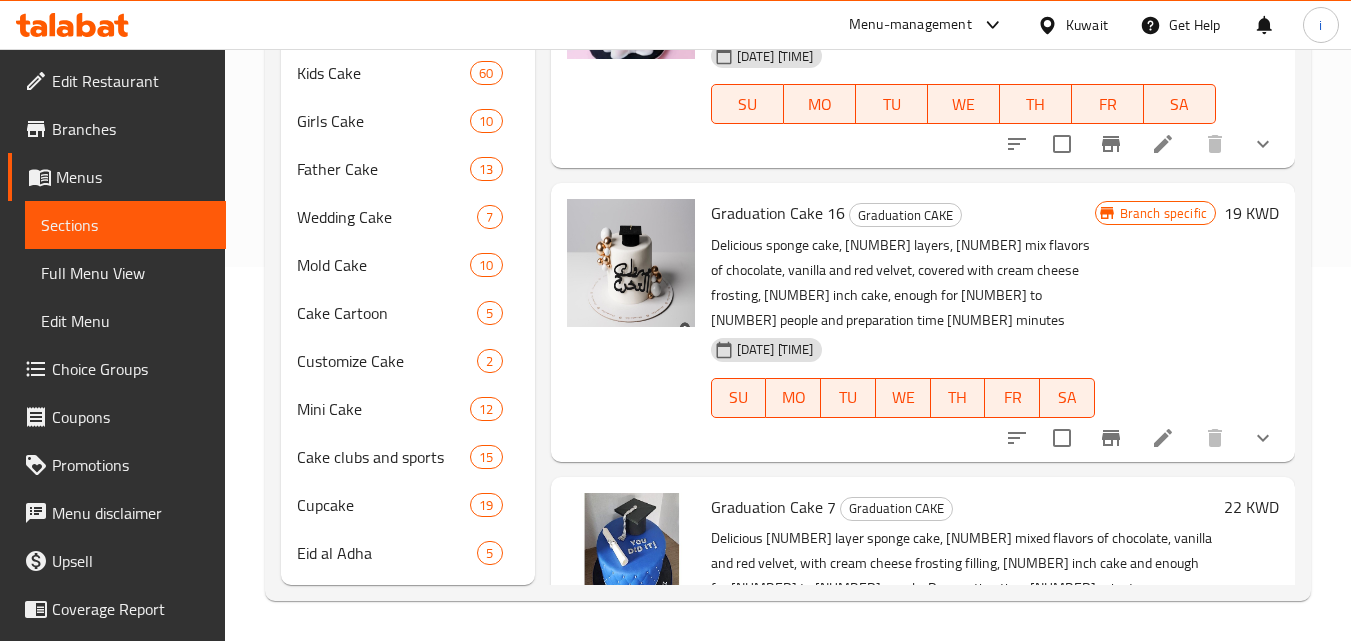 click on "Choice Groups" at bounding box center (131, 369) 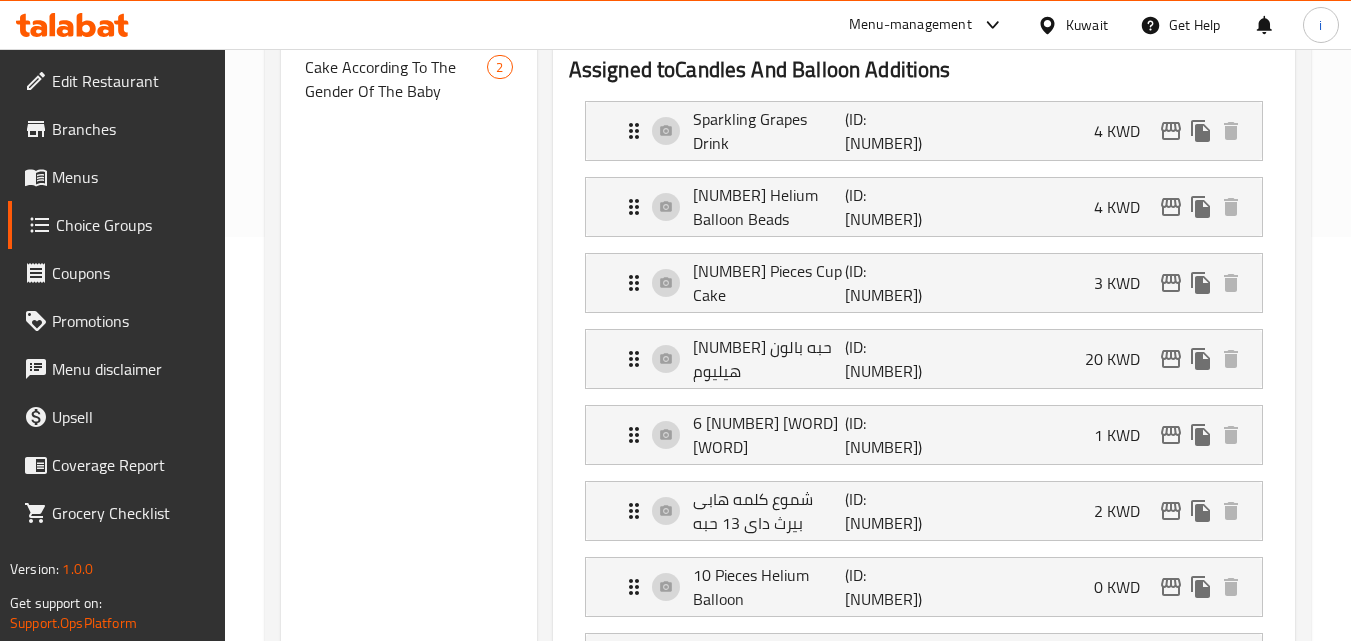 scroll, scrollTop: 100, scrollLeft: 0, axis: vertical 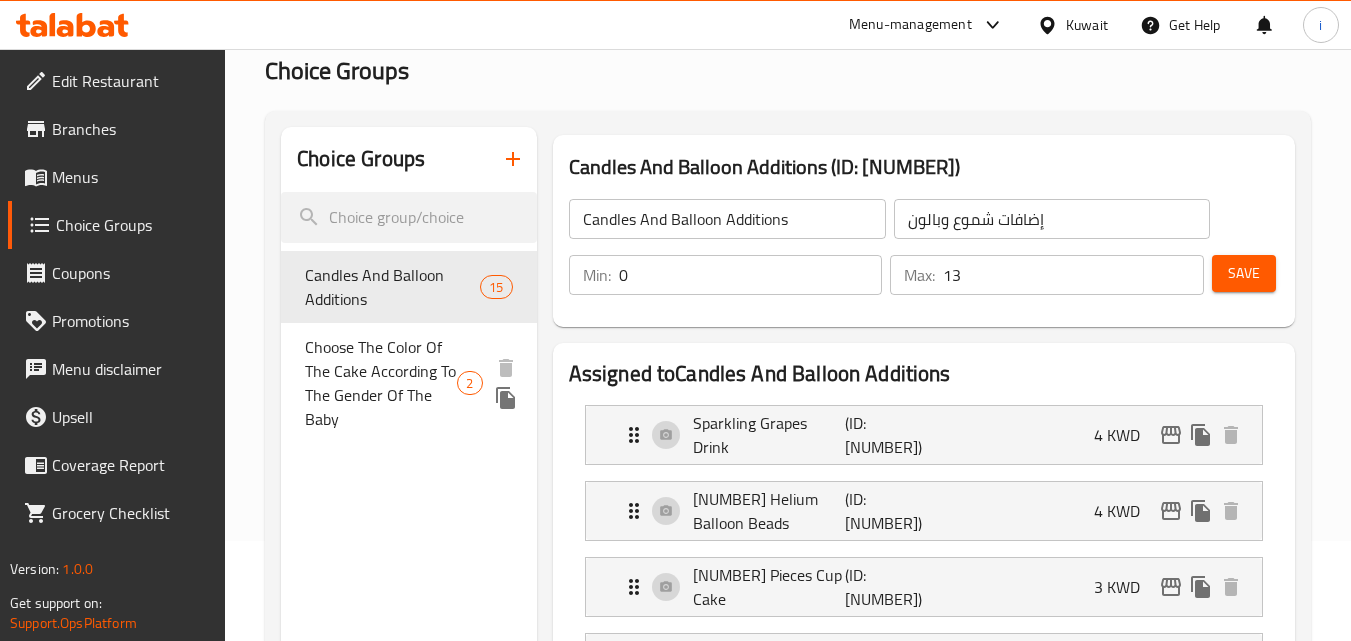 click on "Choose The Color Of The Cake According To The Gender Of The Baby" at bounding box center (381, 383) 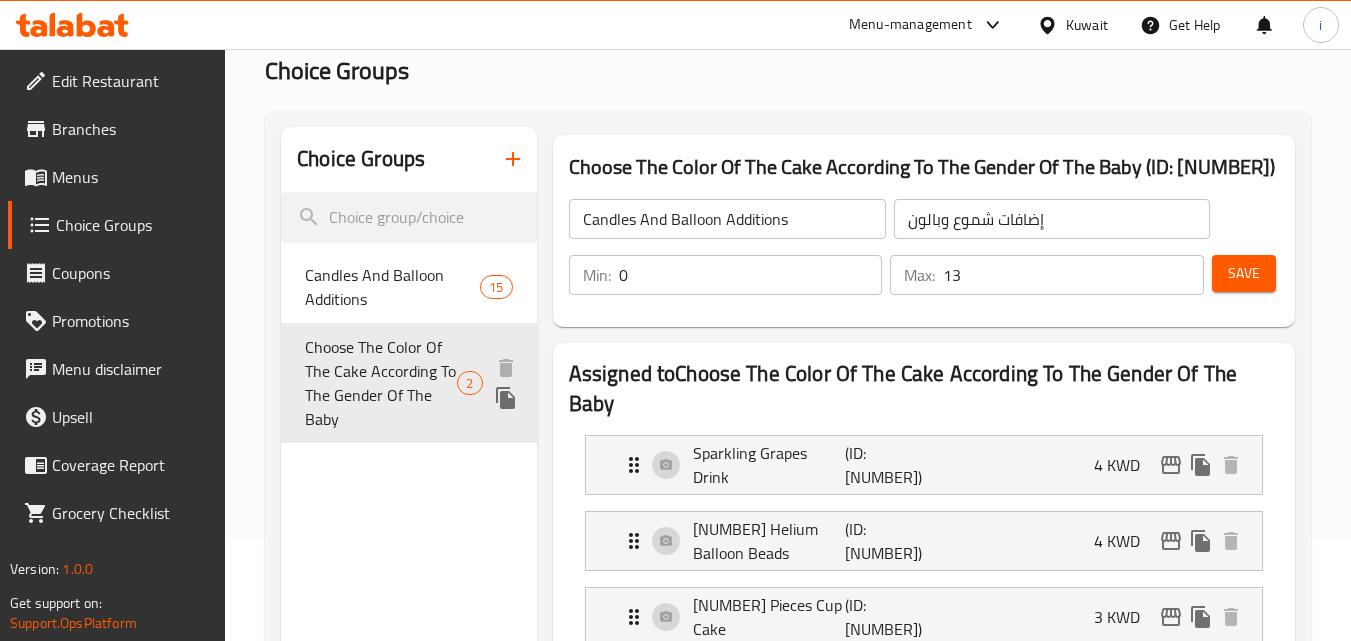 type on "Choose The Color Of The Cake According To The Gender Of The Baby" 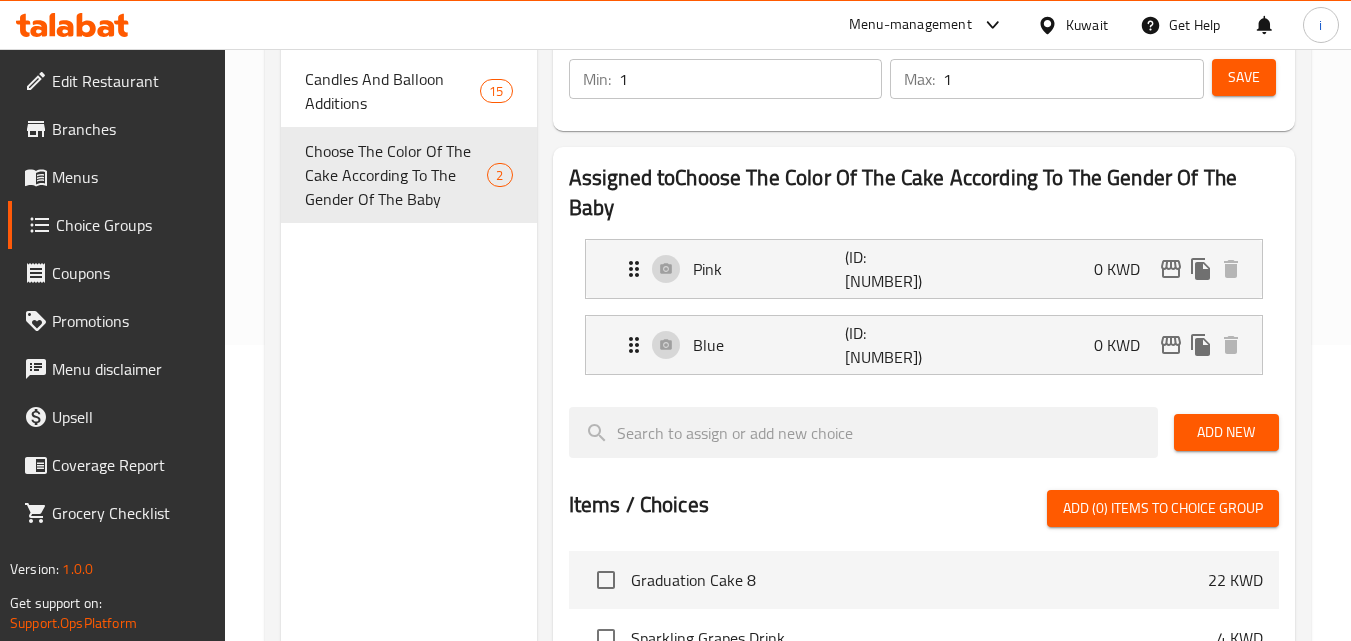 scroll, scrollTop: 200, scrollLeft: 0, axis: vertical 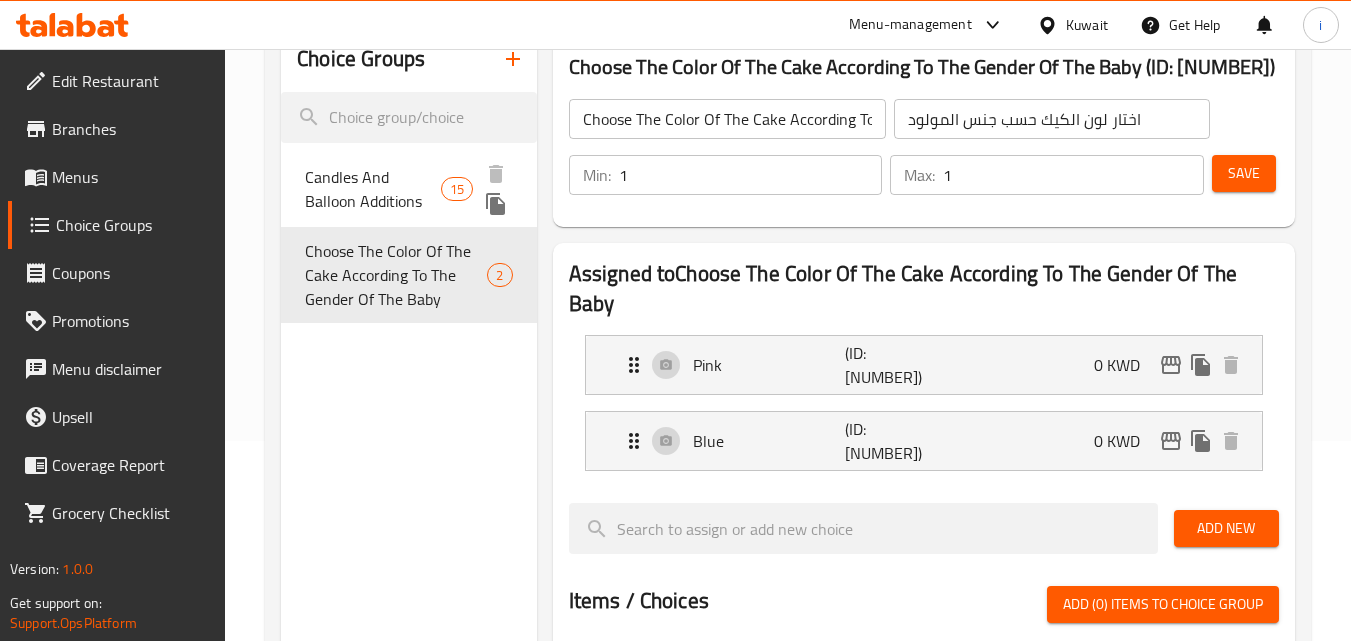 click on "Candles And Balloon Additions" at bounding box center [372, 189] 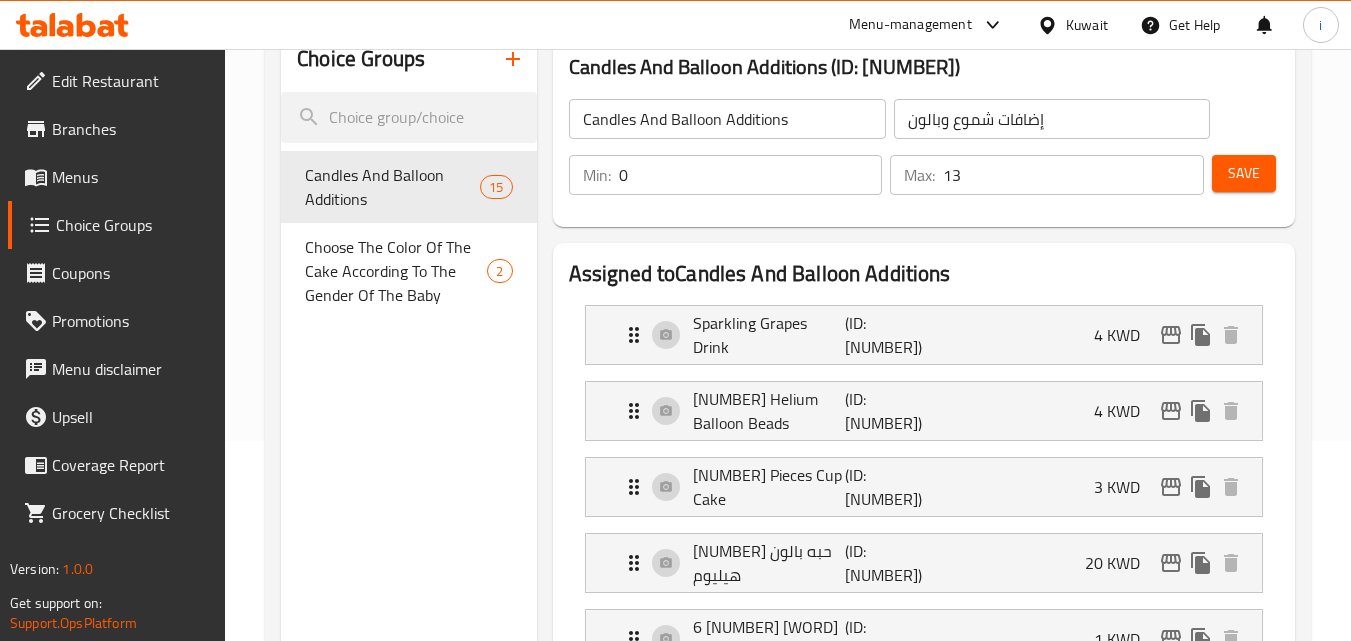 click on "Menu-management" at bounding box center (910, 25) 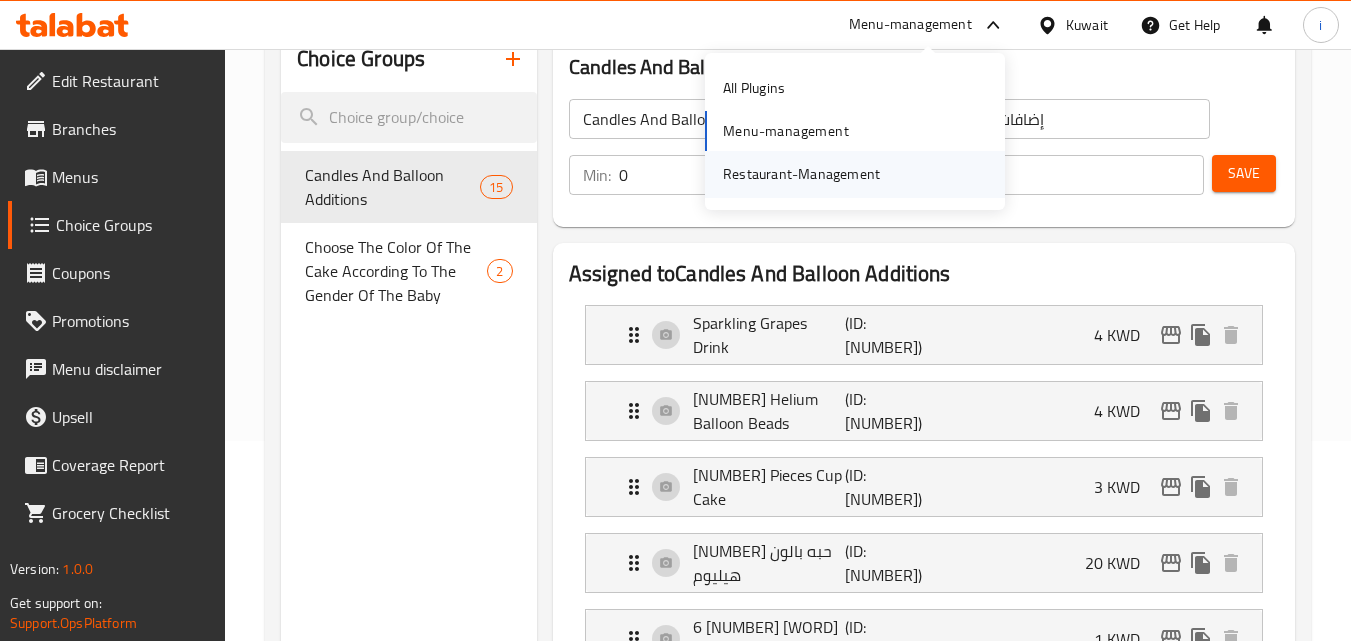 click on "Restaurant-Management" at bounding box center (801, 174) 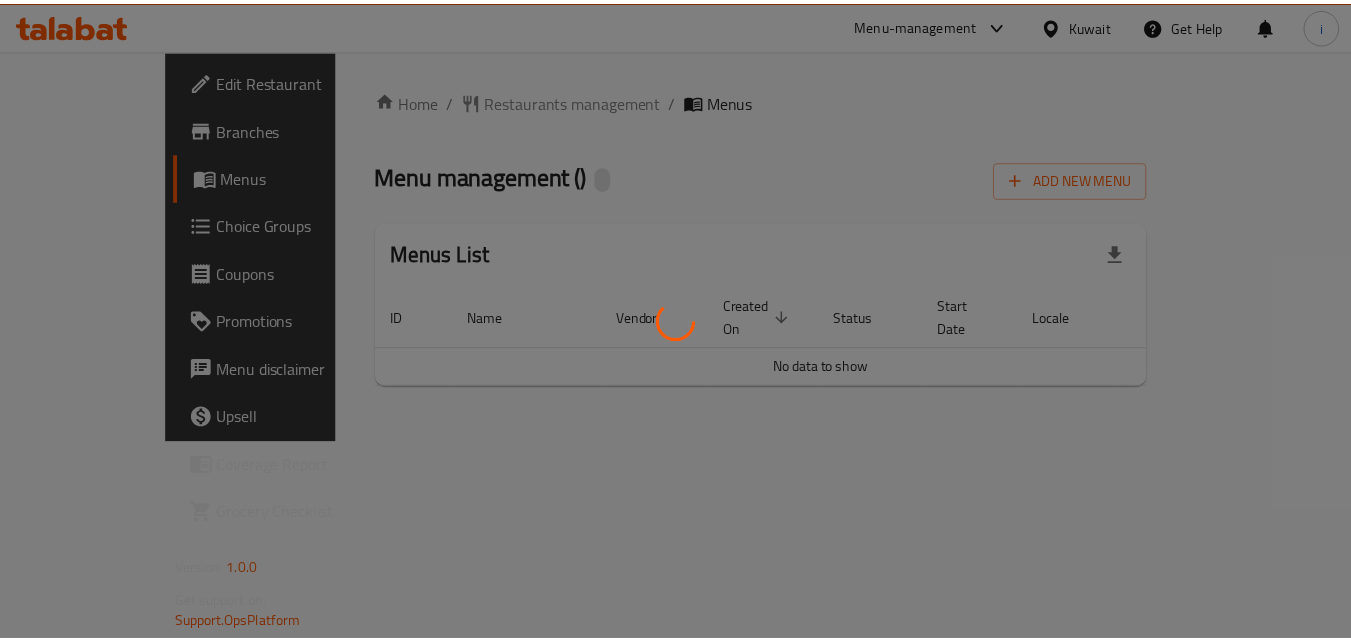 scroll, scrollTop: 0, scrollLeft: 0, axis: both 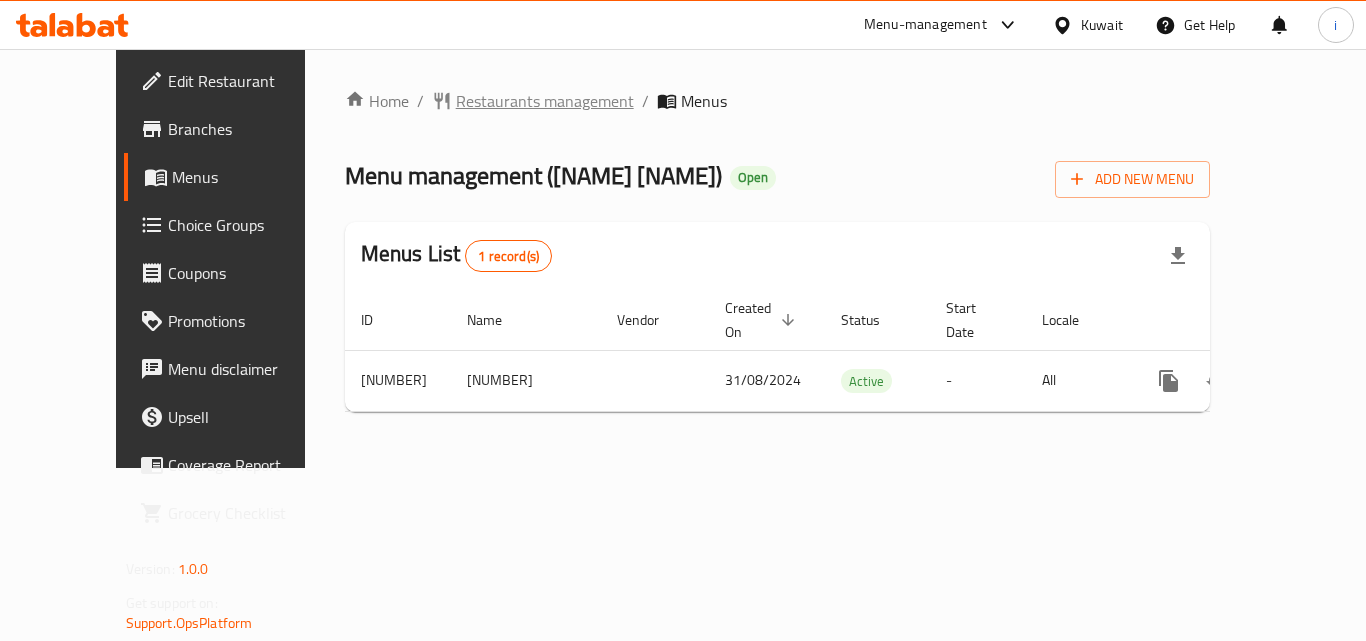 click on "Restaurants management" at bounding box center [545, 101] 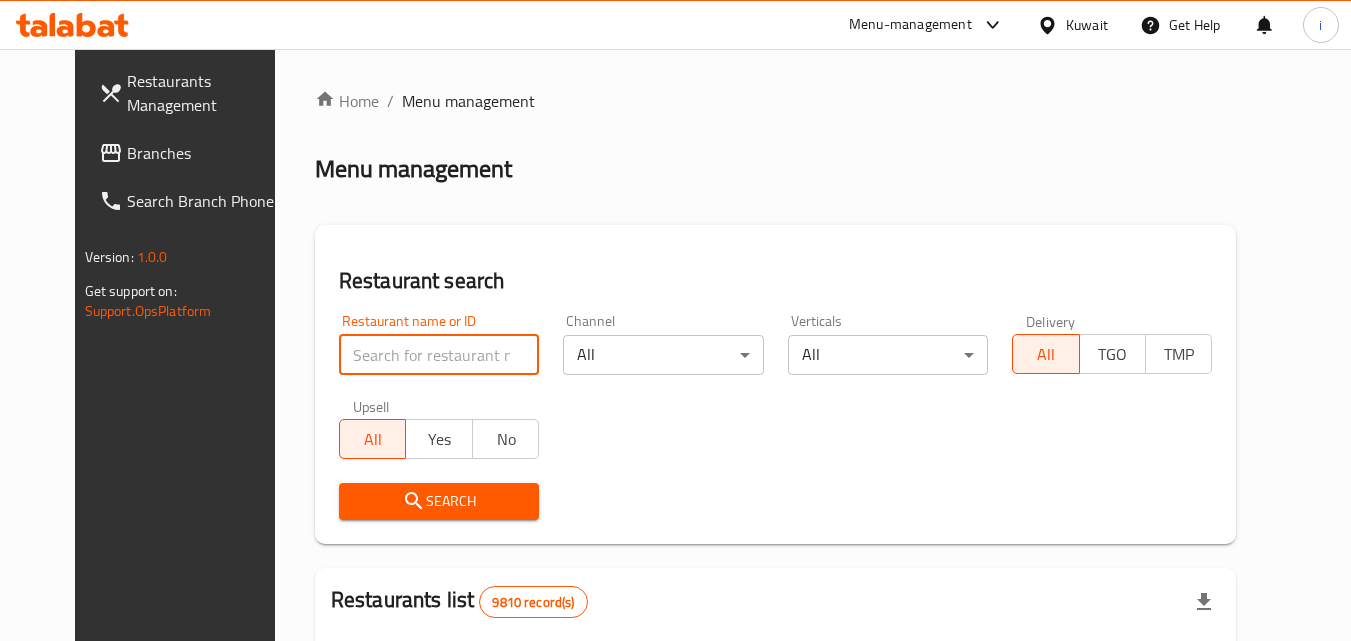 click at bounding box center [439, 355] 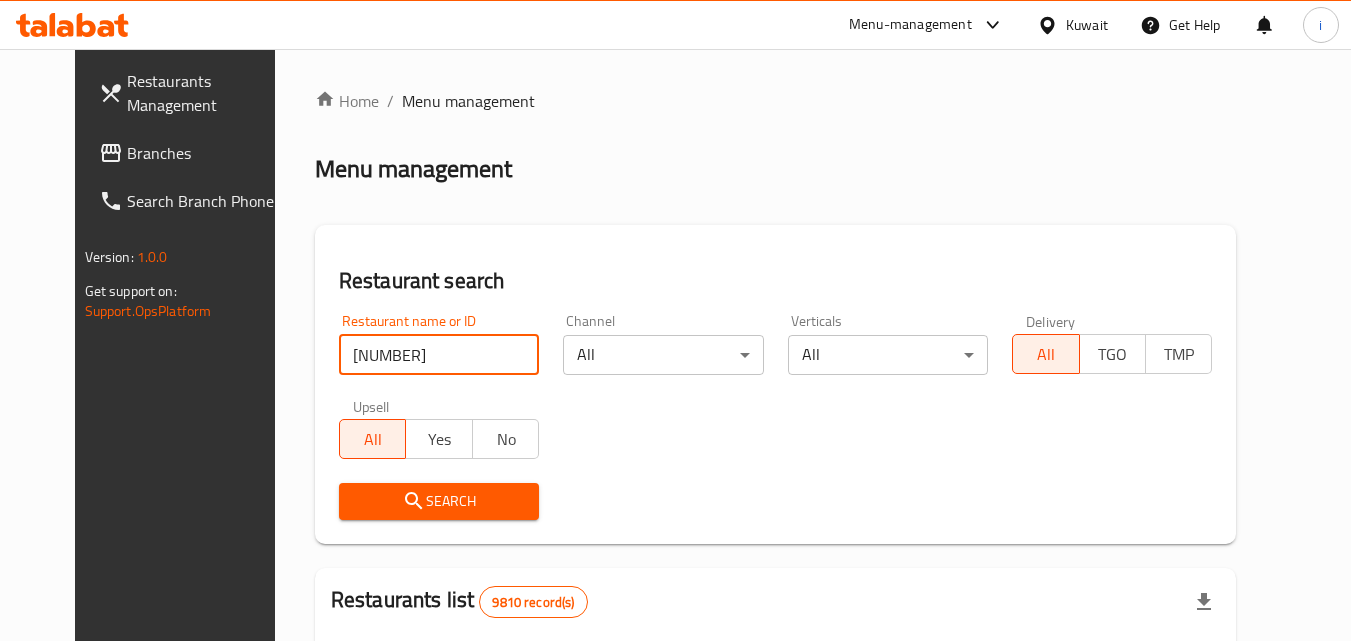 type on "[NUMBER]" 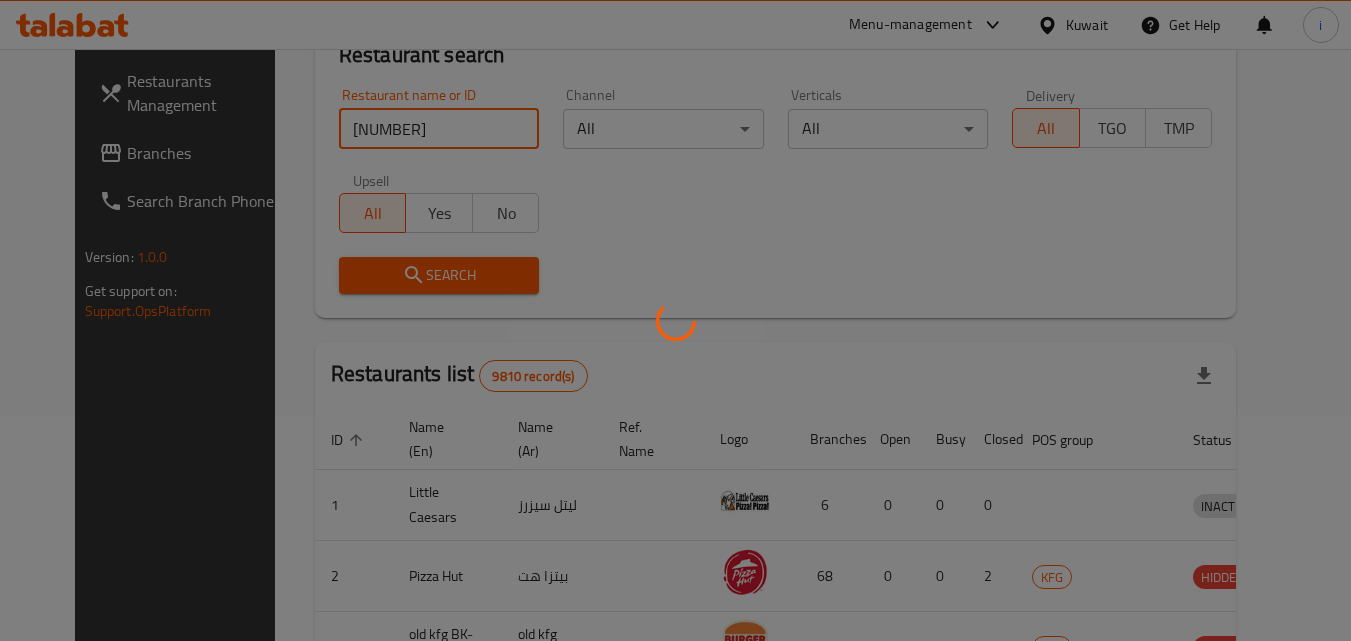 scroll, scrollTop: 234, scrollLeft: 0, axis: vertical 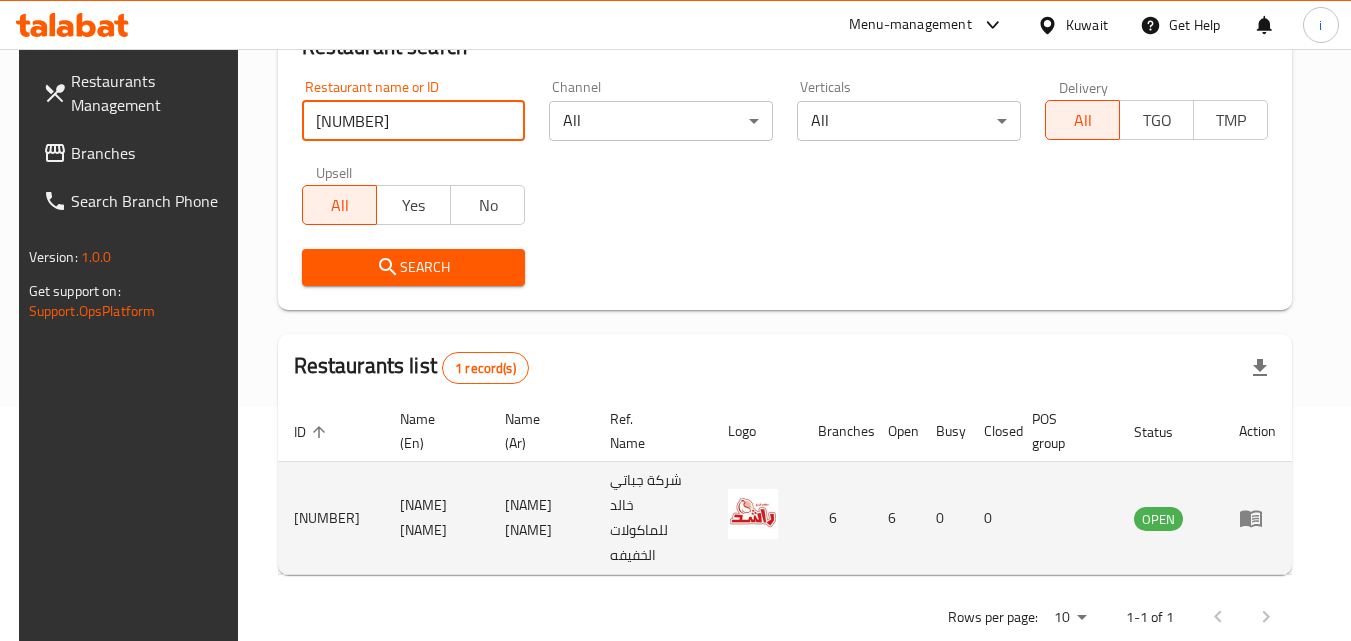 click 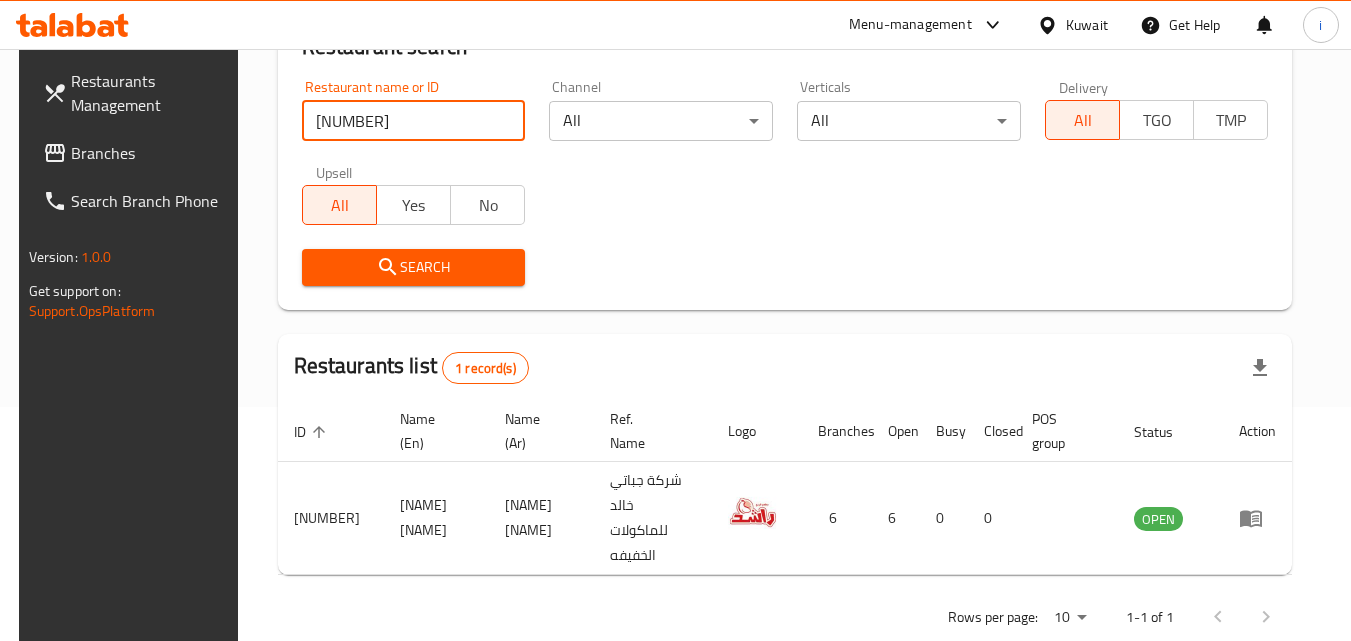 scroll, scrollTop: 0, scrollLeft: 0, axis: both 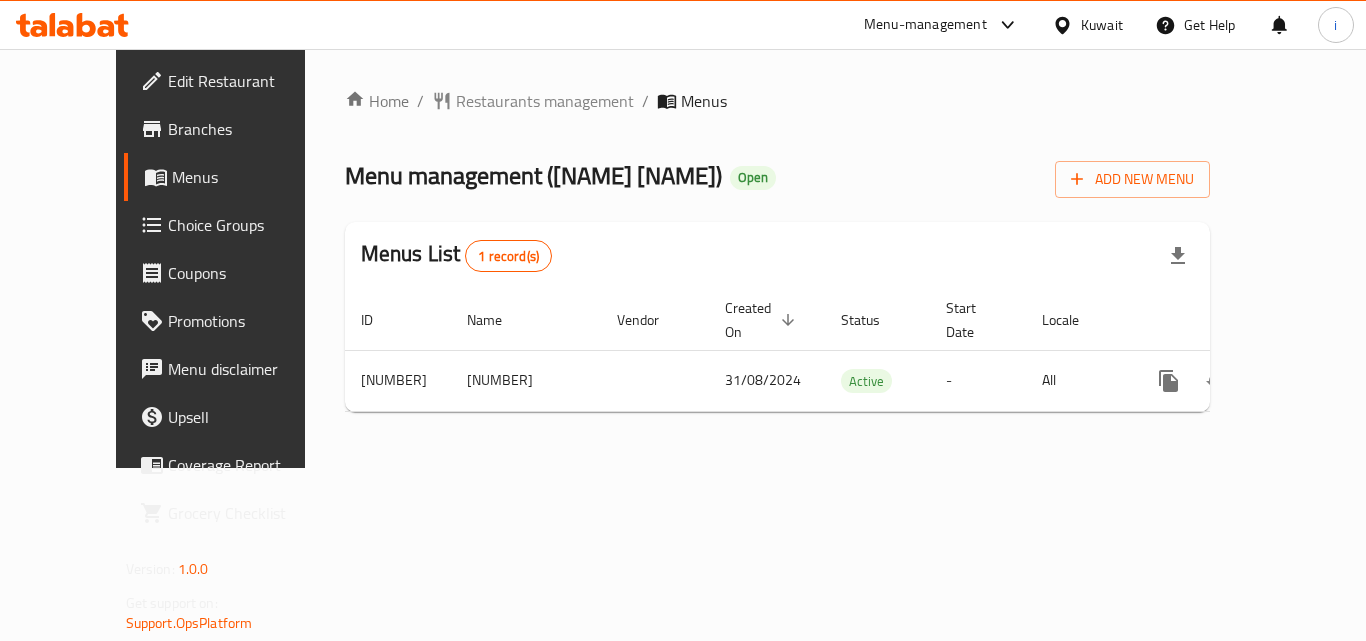 click on "Kuwait" at bounding box center [1102, 25] 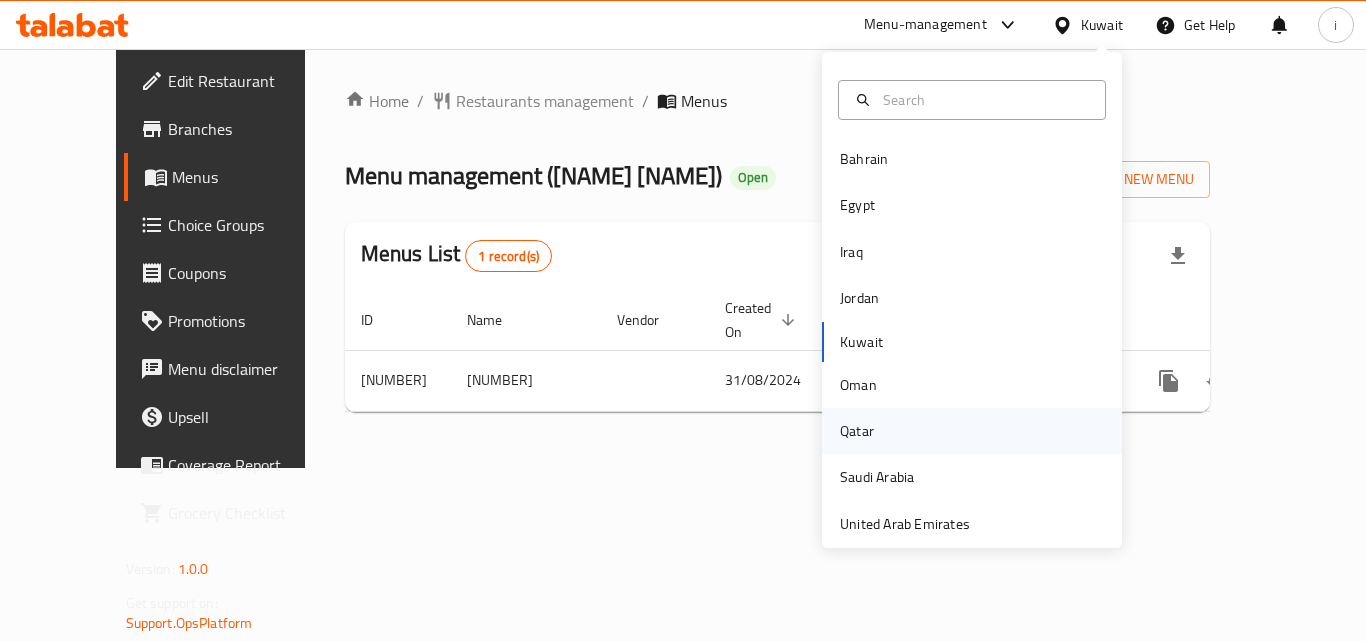 click on "Qatar" at bounding box center [857, 431] 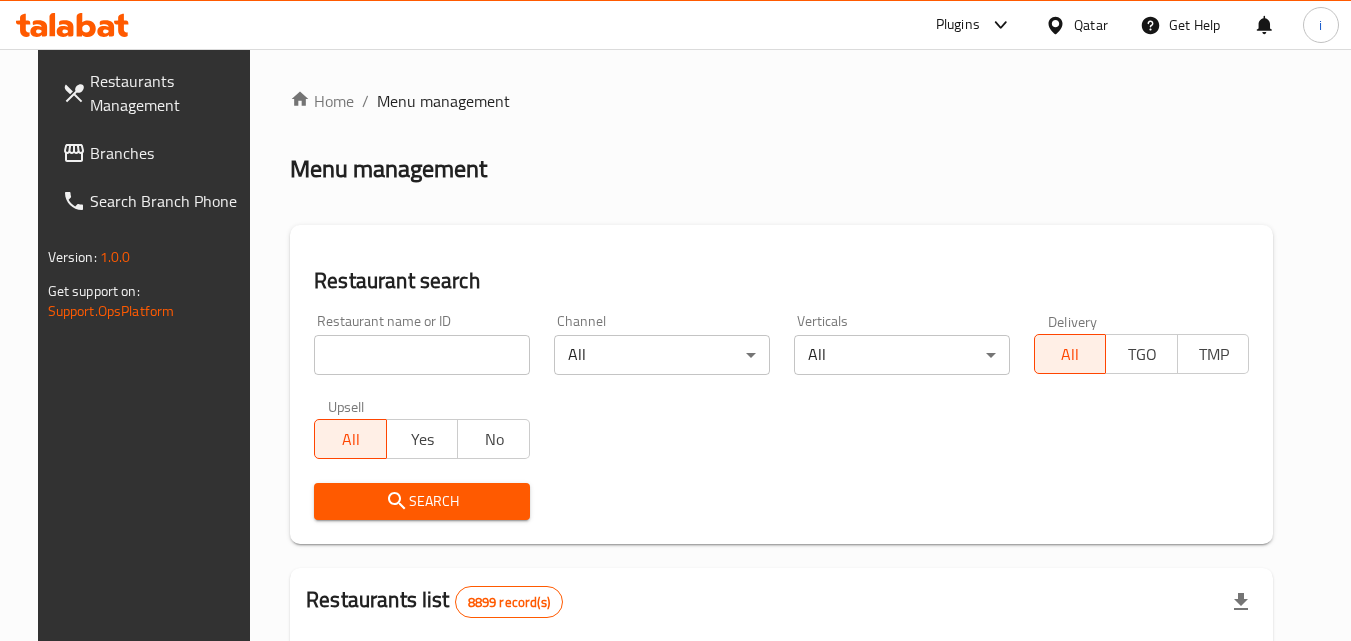click on "Branches" at bounding box center [169, 153] 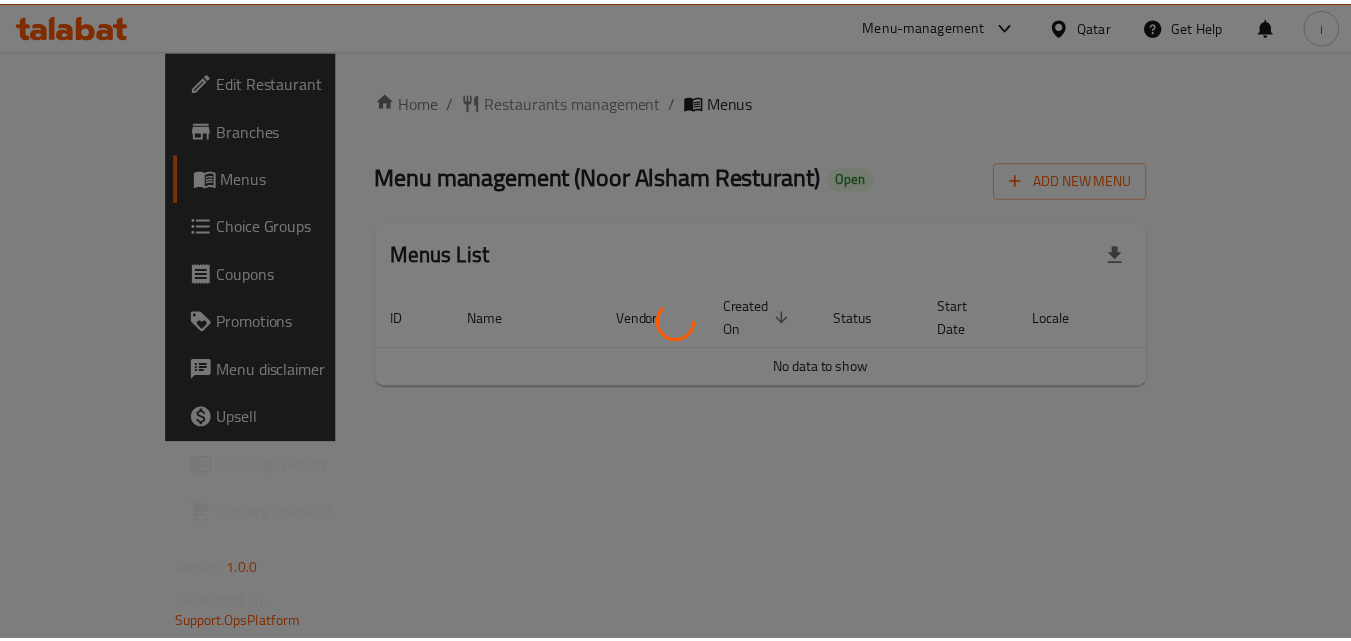 scroll, scrollTop: 0, scrollLeft: 0, axis: both 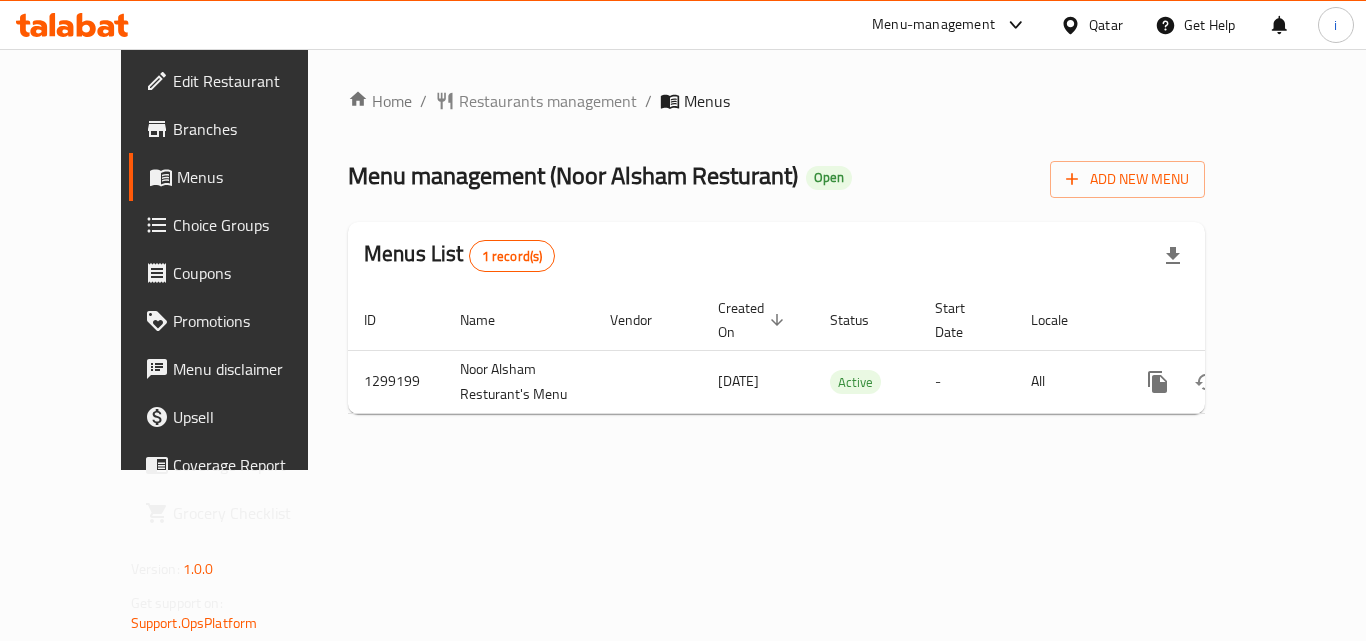 click on "Restaurants management" at bounding box center [548, 101] 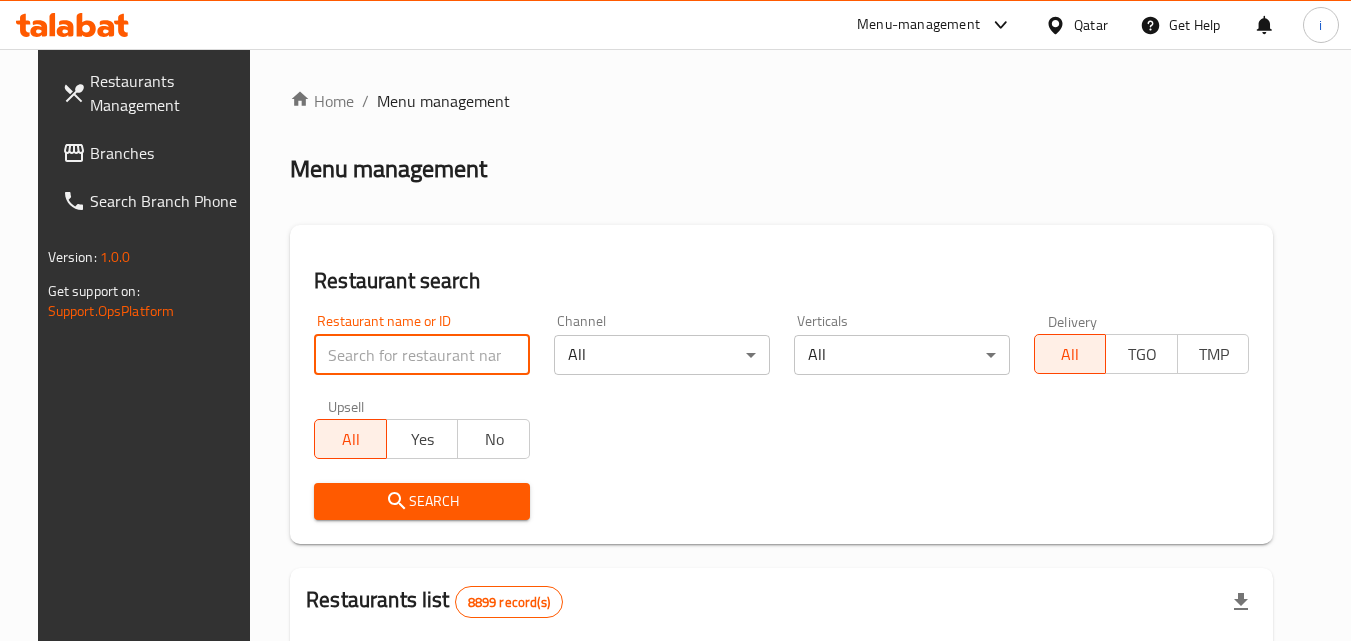 click at bounding box center [422, 355] 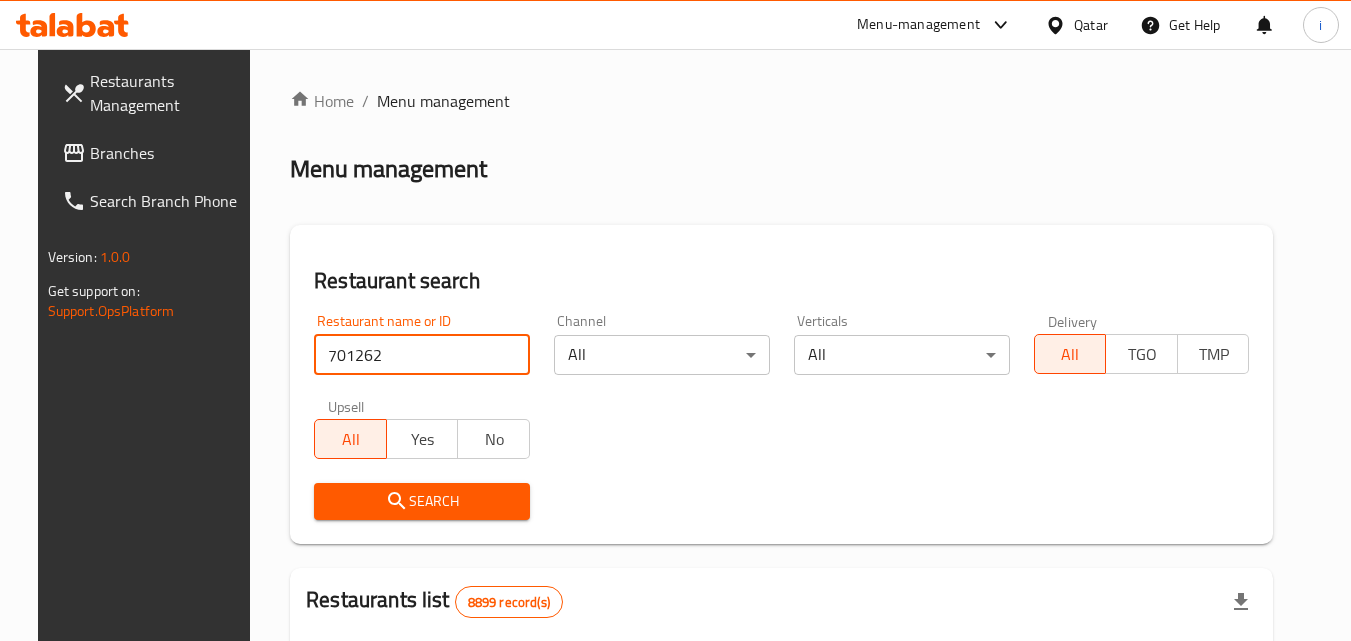type on "701262" 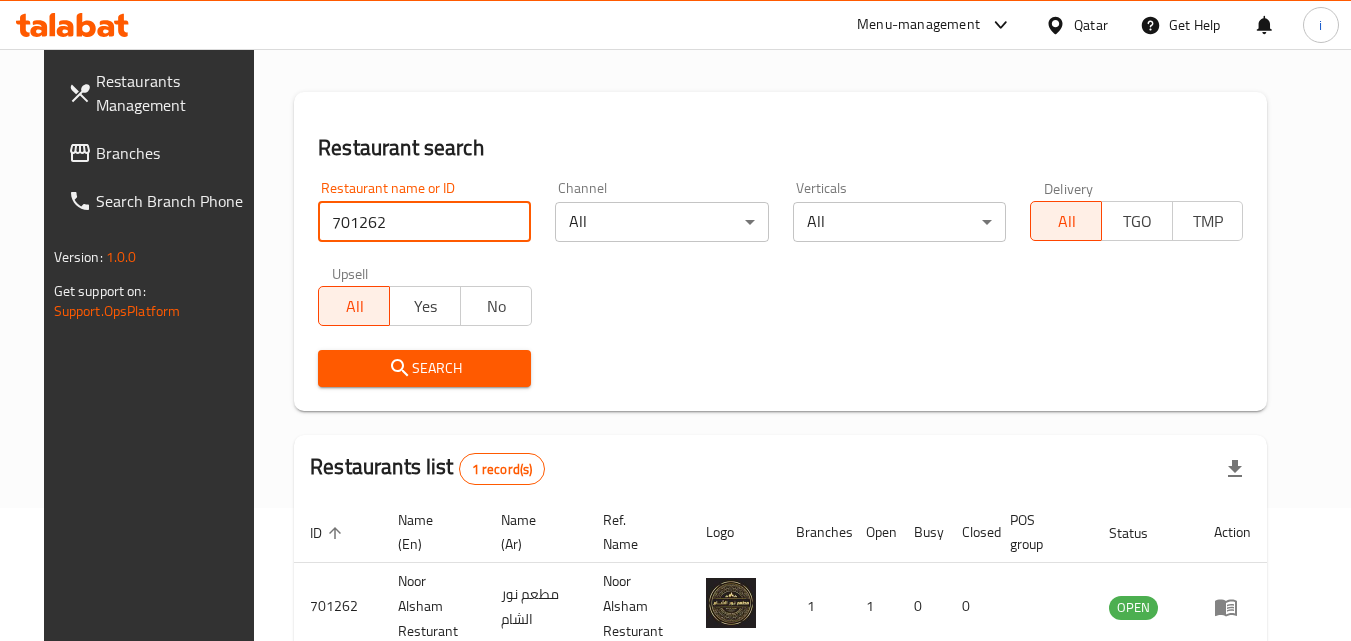 scroll, scrollTop: 234, scrollLeft: 0, axis: vertical 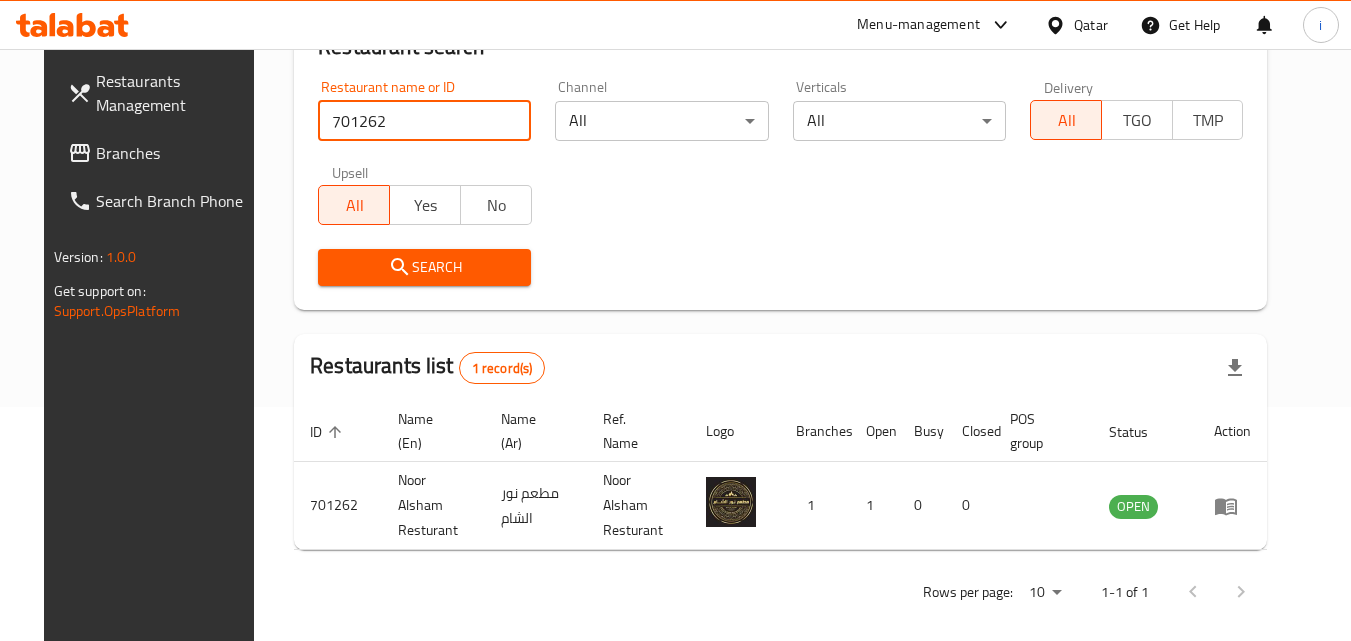 click 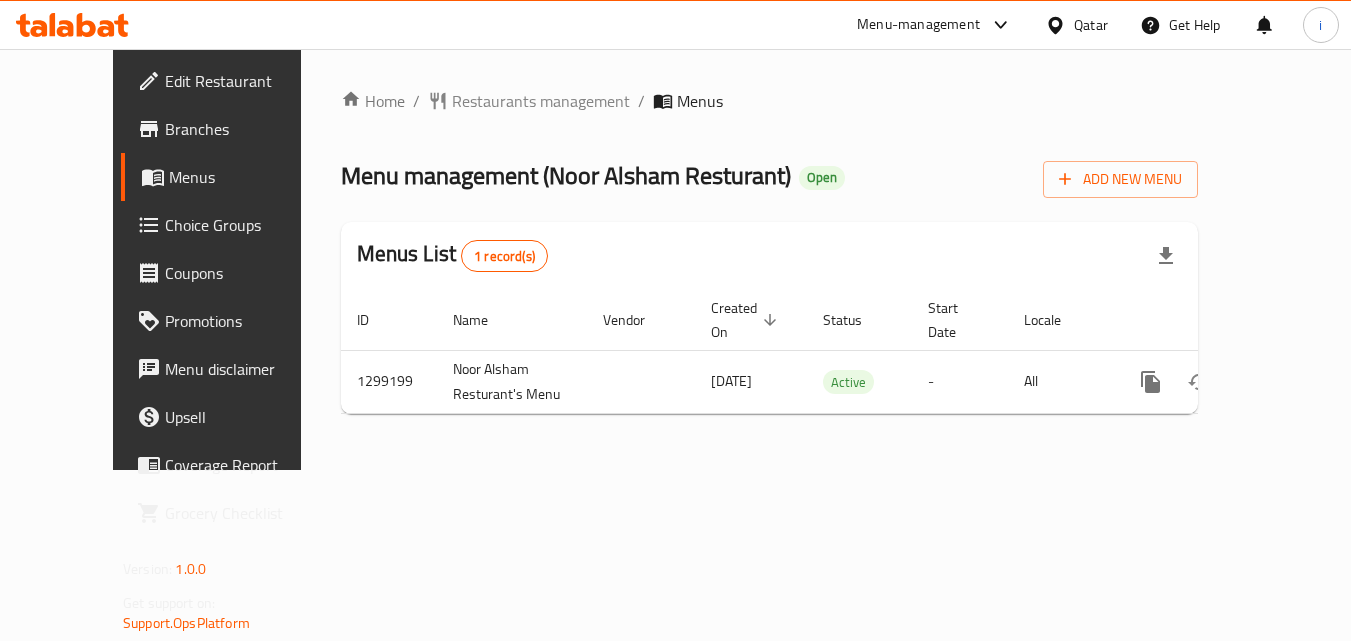 scroll, scrollTop: 0, scrollLeft: 0, axis: both 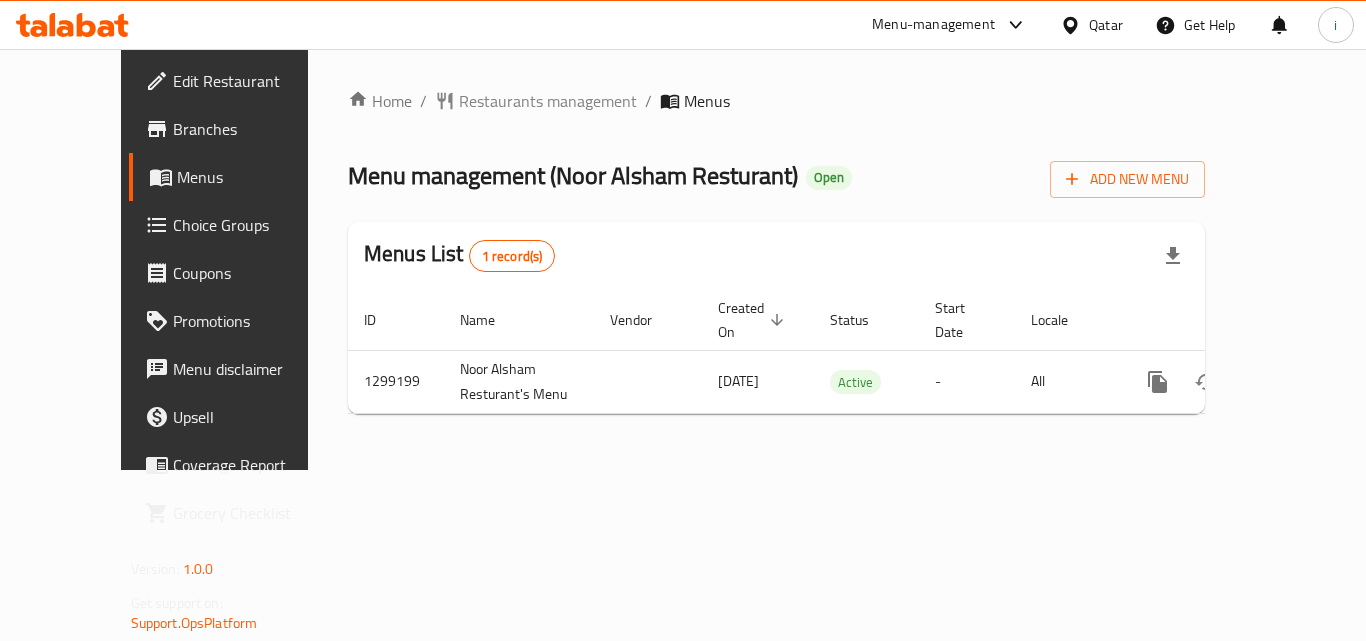 click on "Qatar" at bounding box center (1106, 25) 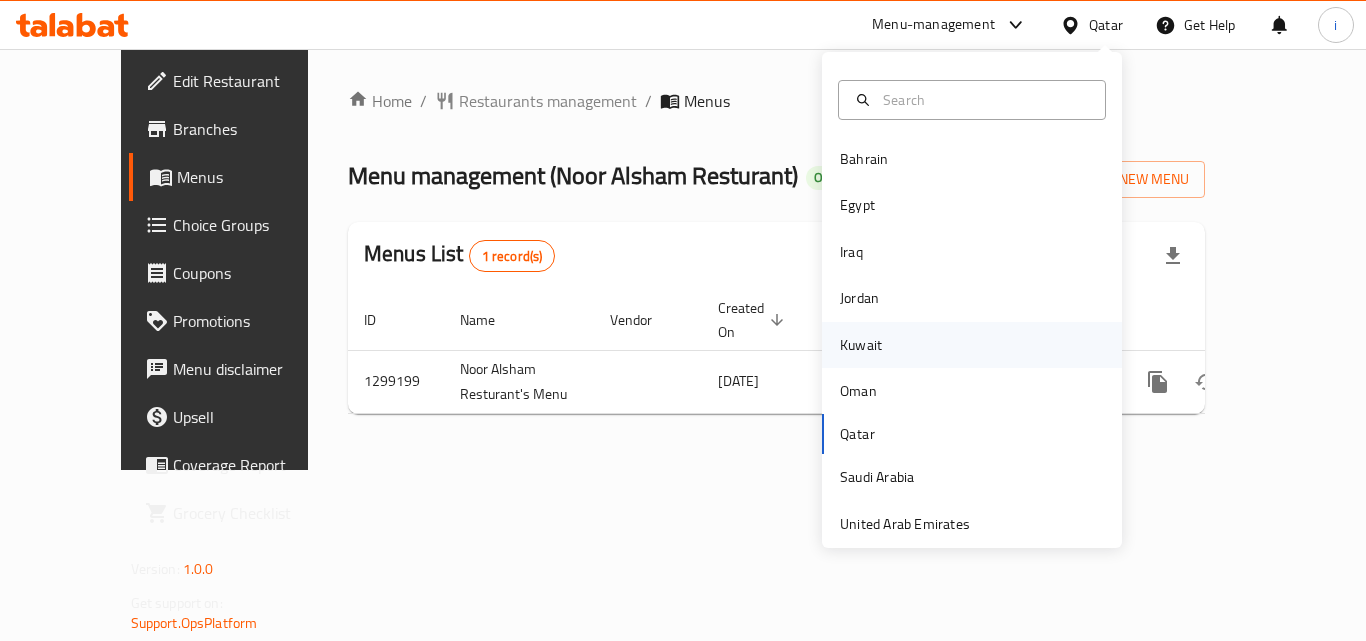 click on "Kuwait" at bounding box center (861, 345) 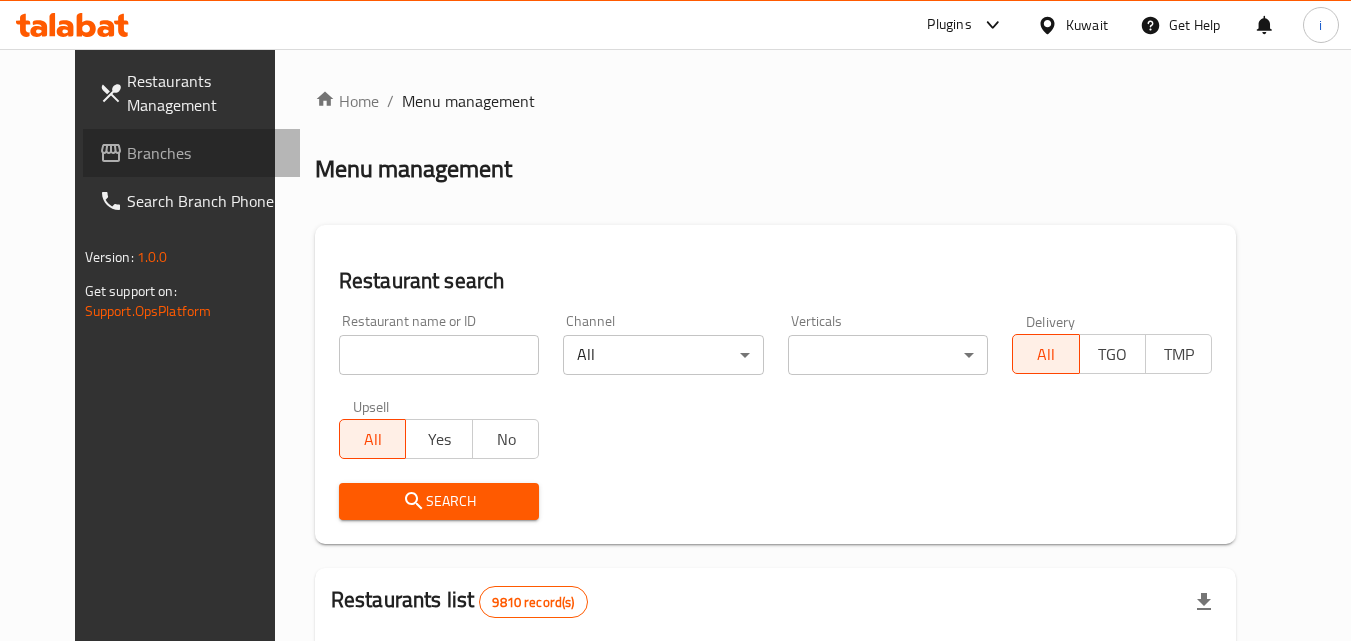 click on "Branches" at bounding box center [206, 153] 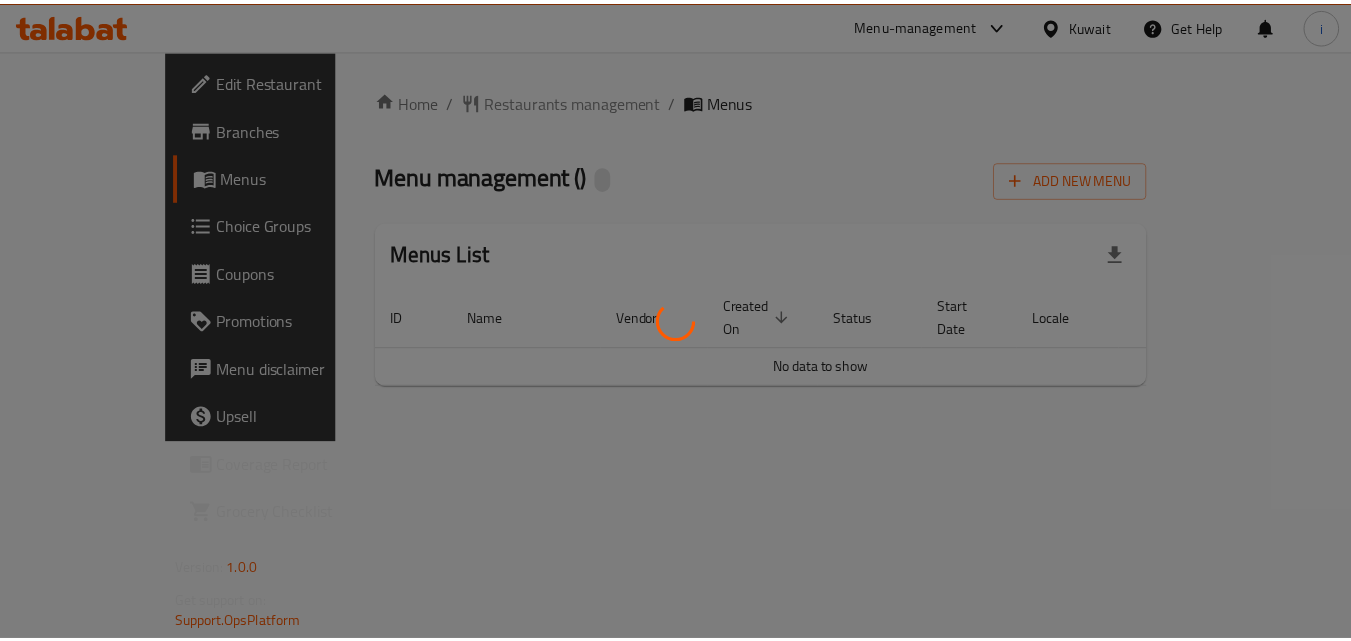 scroll, scrollTop: 0, scrollLeft: 0, axis: both 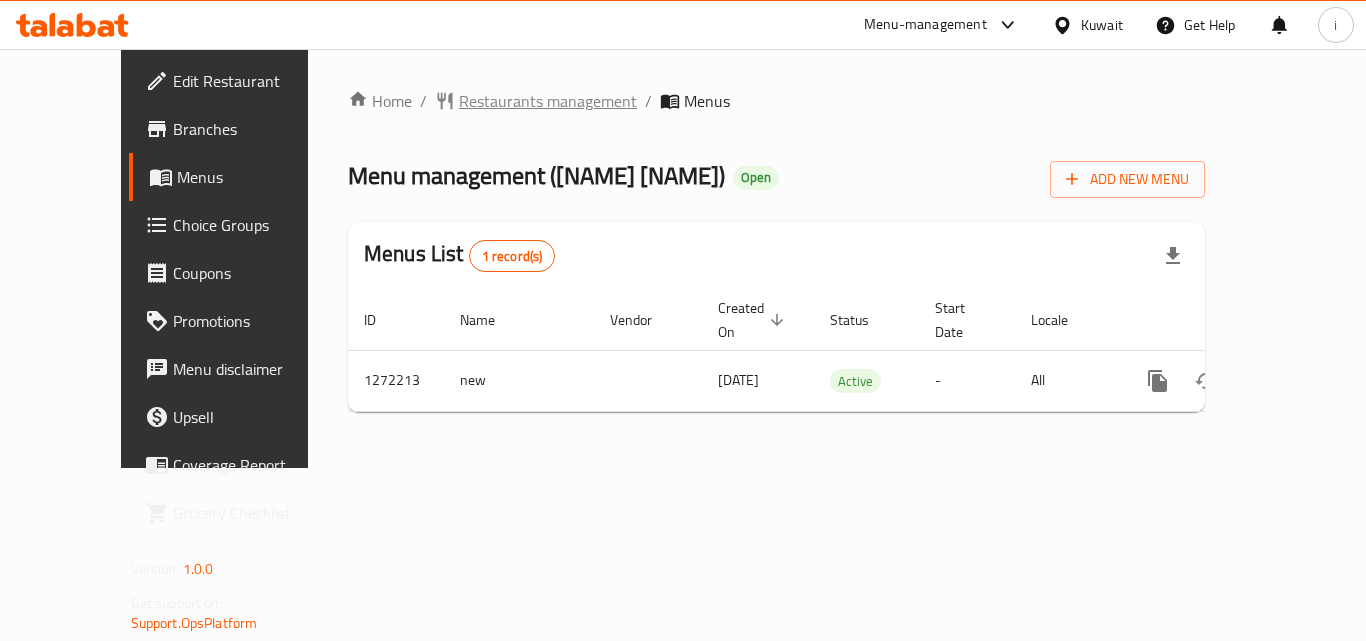 click on "Restaurants management" at bounding box center (548, 101) 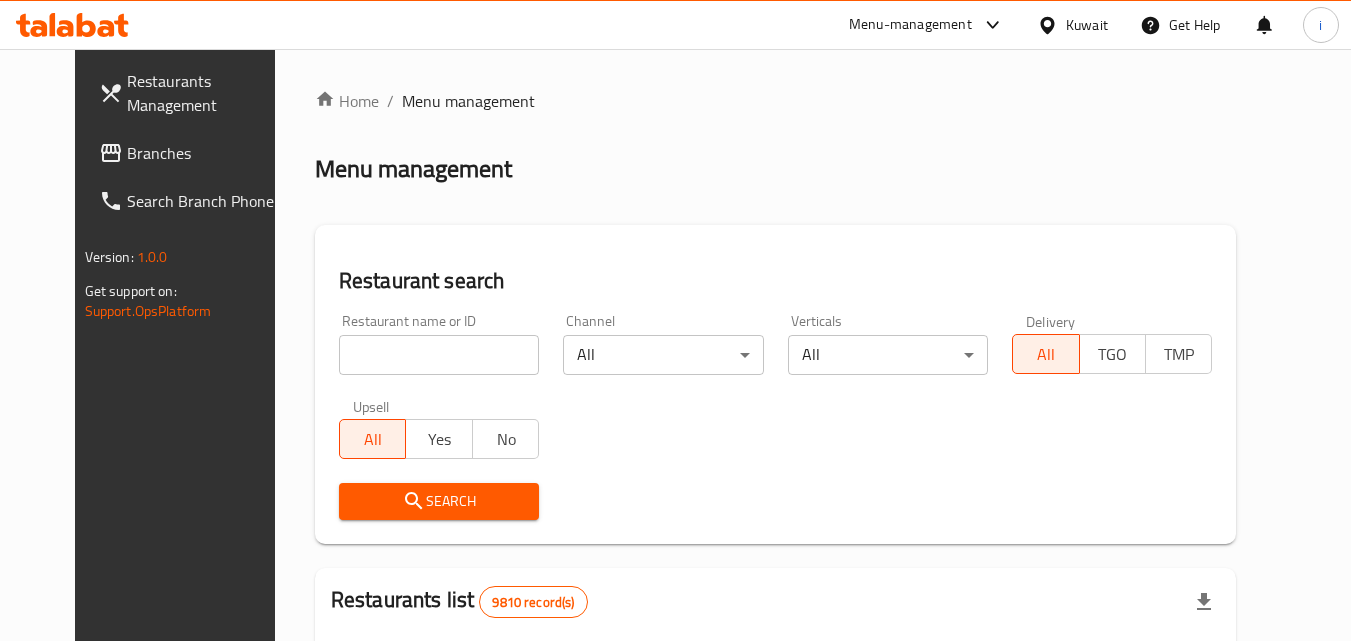 click at bounding box center [439, 355] 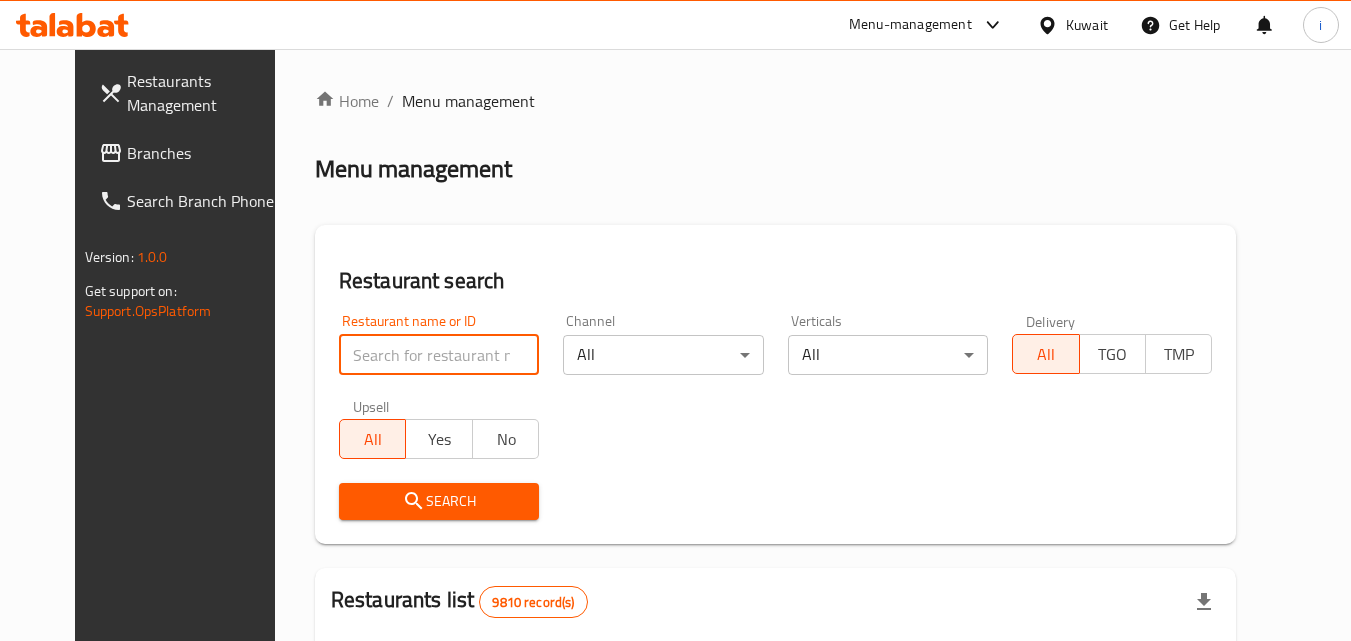 paste on "[NUMBER]" 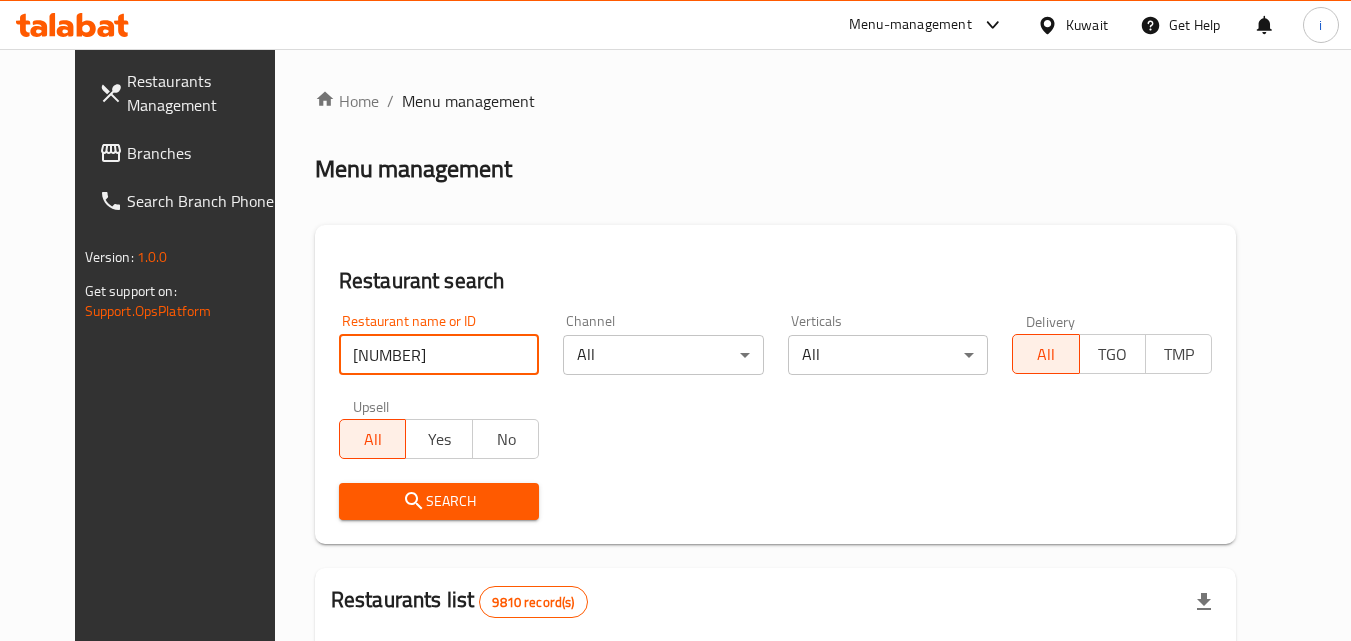 type on "[NUMBER]" 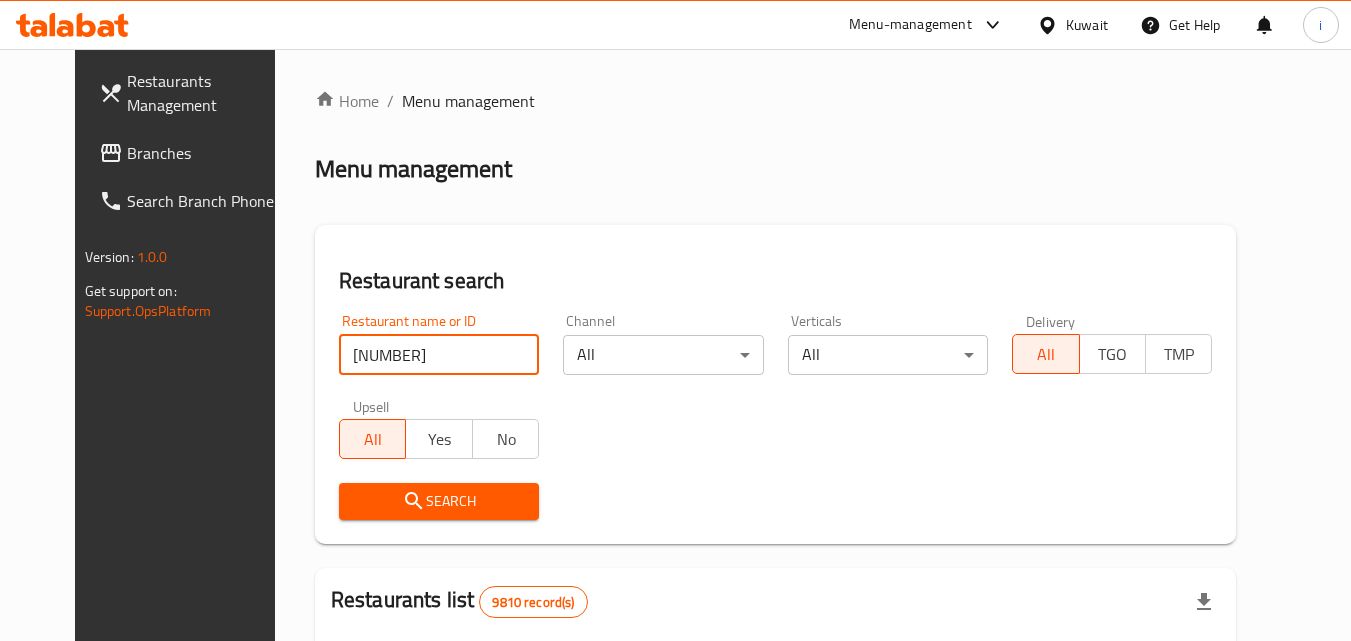 click on "Search" at bounding box center [439, 501] 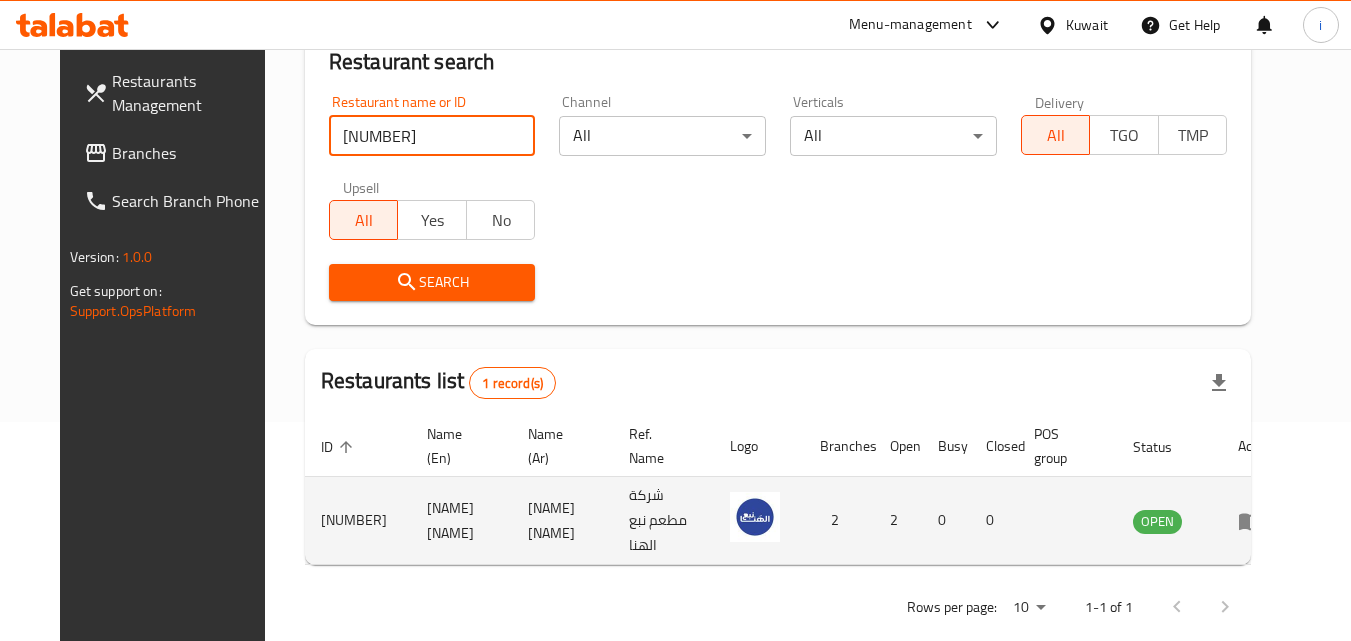 scroll, scrollTop: 234, scrollLeft: 0, axis: vertical 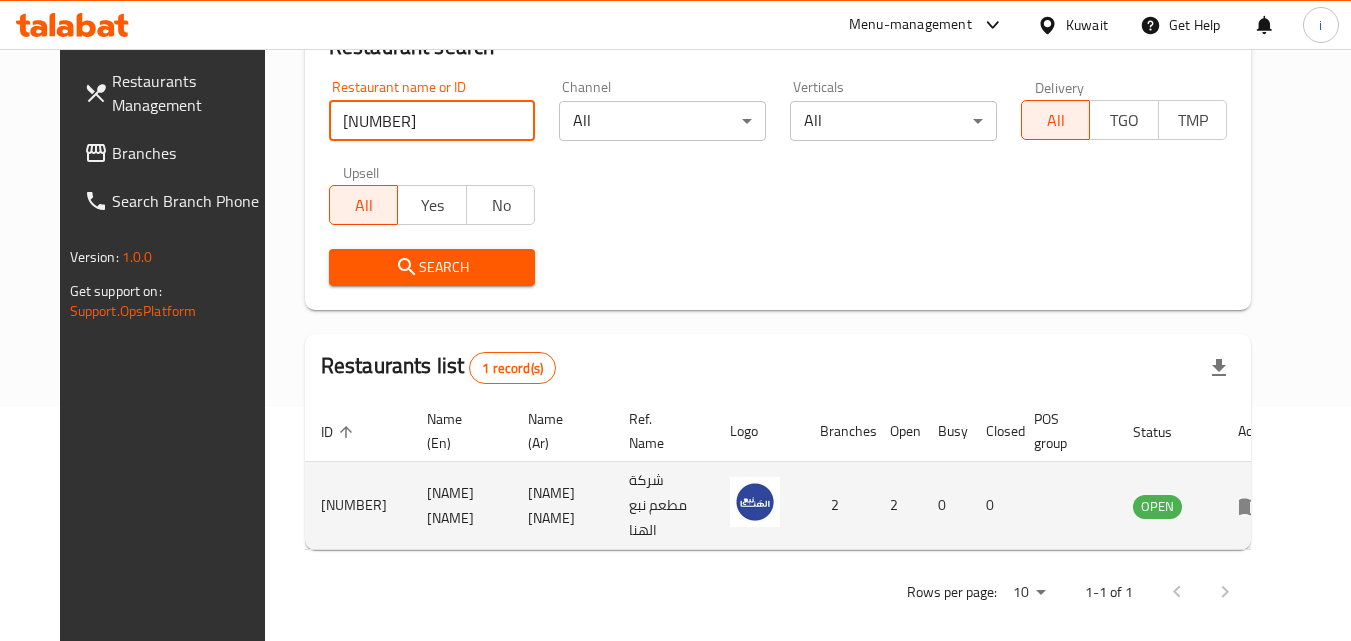 click 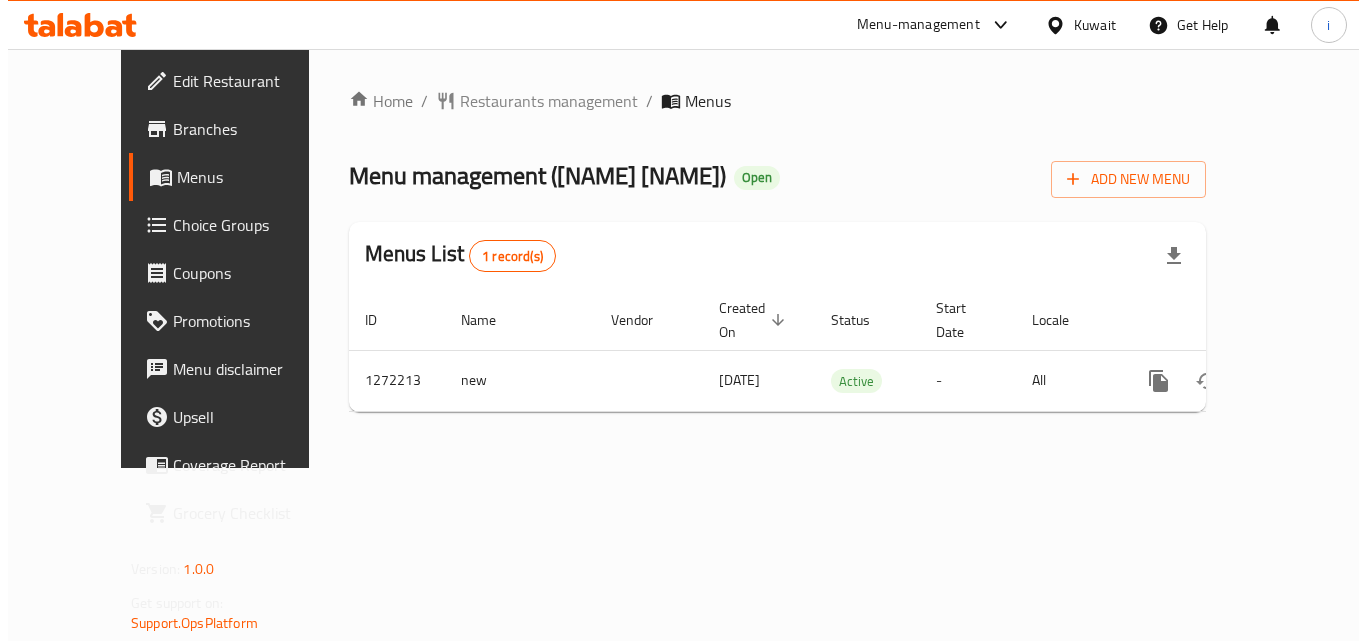 scroll, scrollTop: 0, scrollLeft: 0, axis: both 